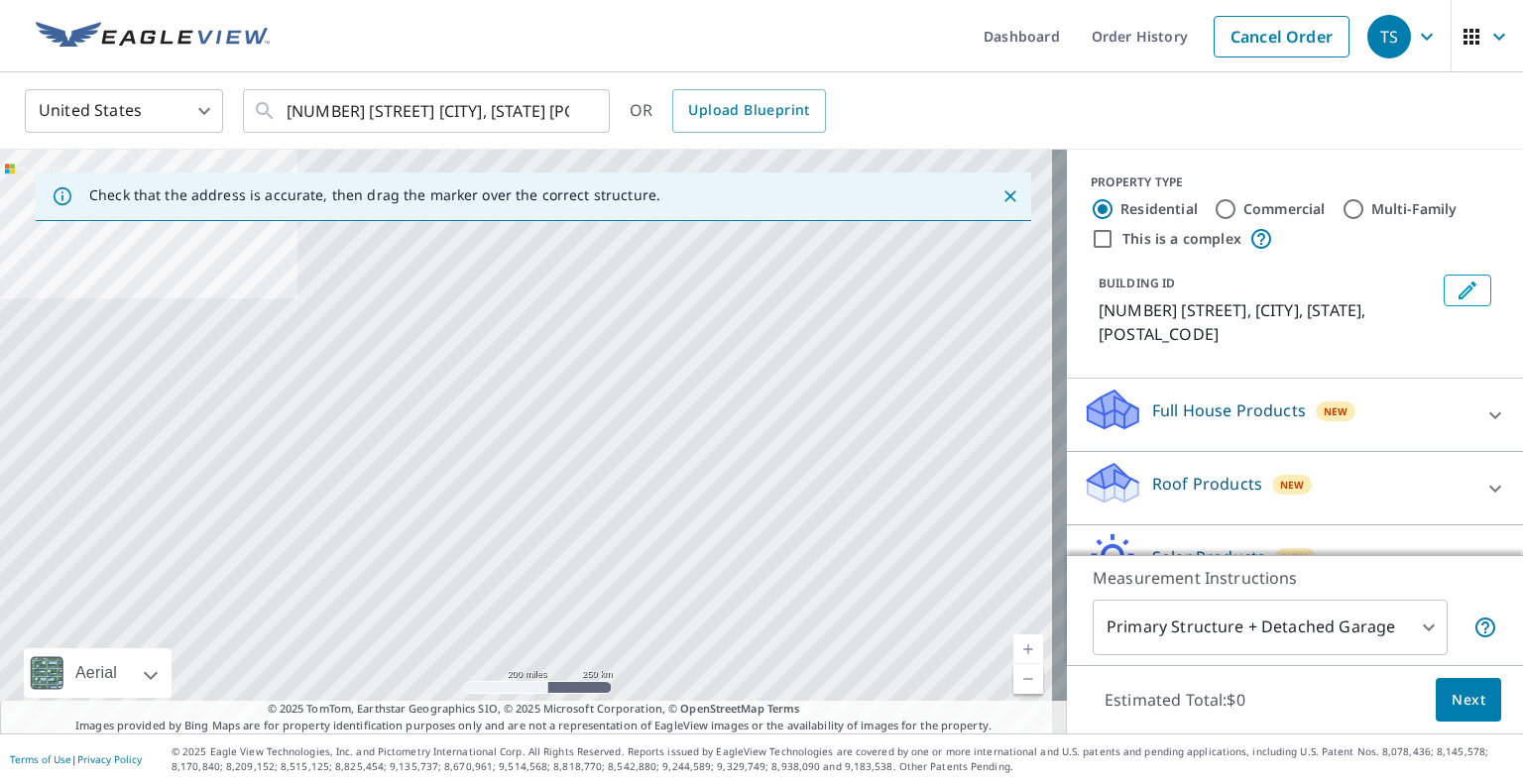 scroll, scrollTop: 0, scrollLeft: 0, axis: both 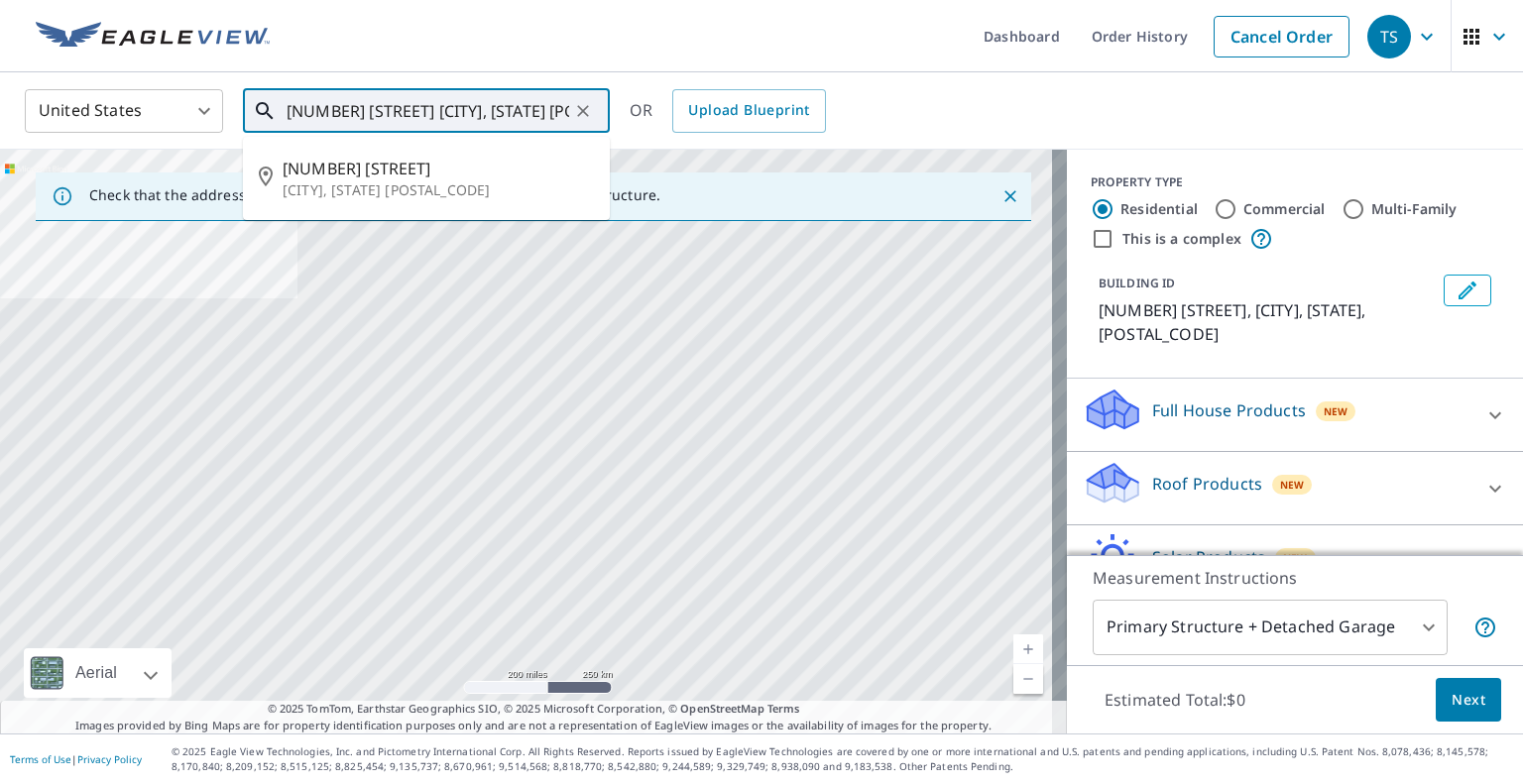 click on "[NUMBER] [STREET] [CITY], [STATE] [POSTAL_CODE]" at bounding box center [427, 111] 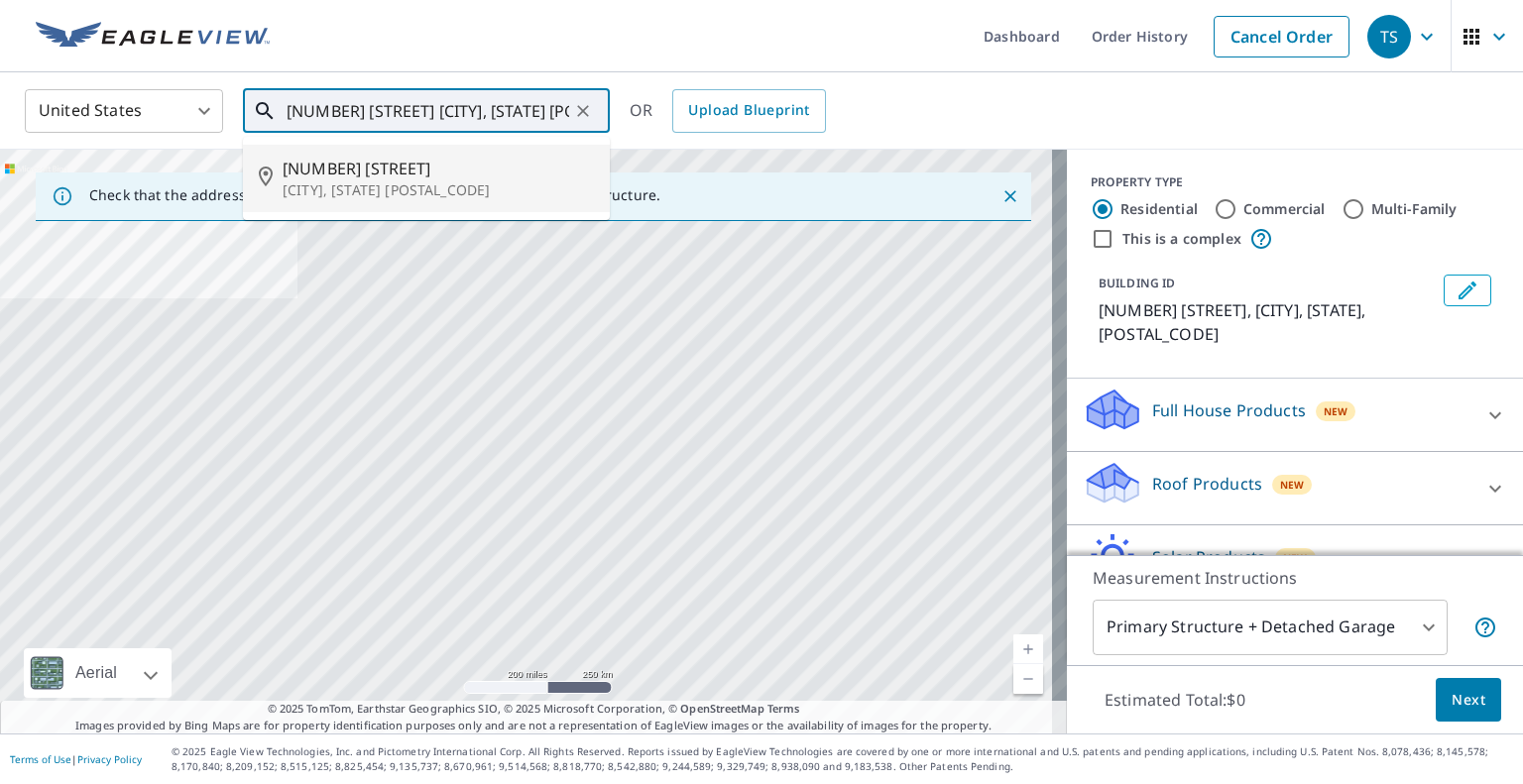 click on "[CITY], [STATE] [POSTAL_CODE]" at bounding box center (438, 190) 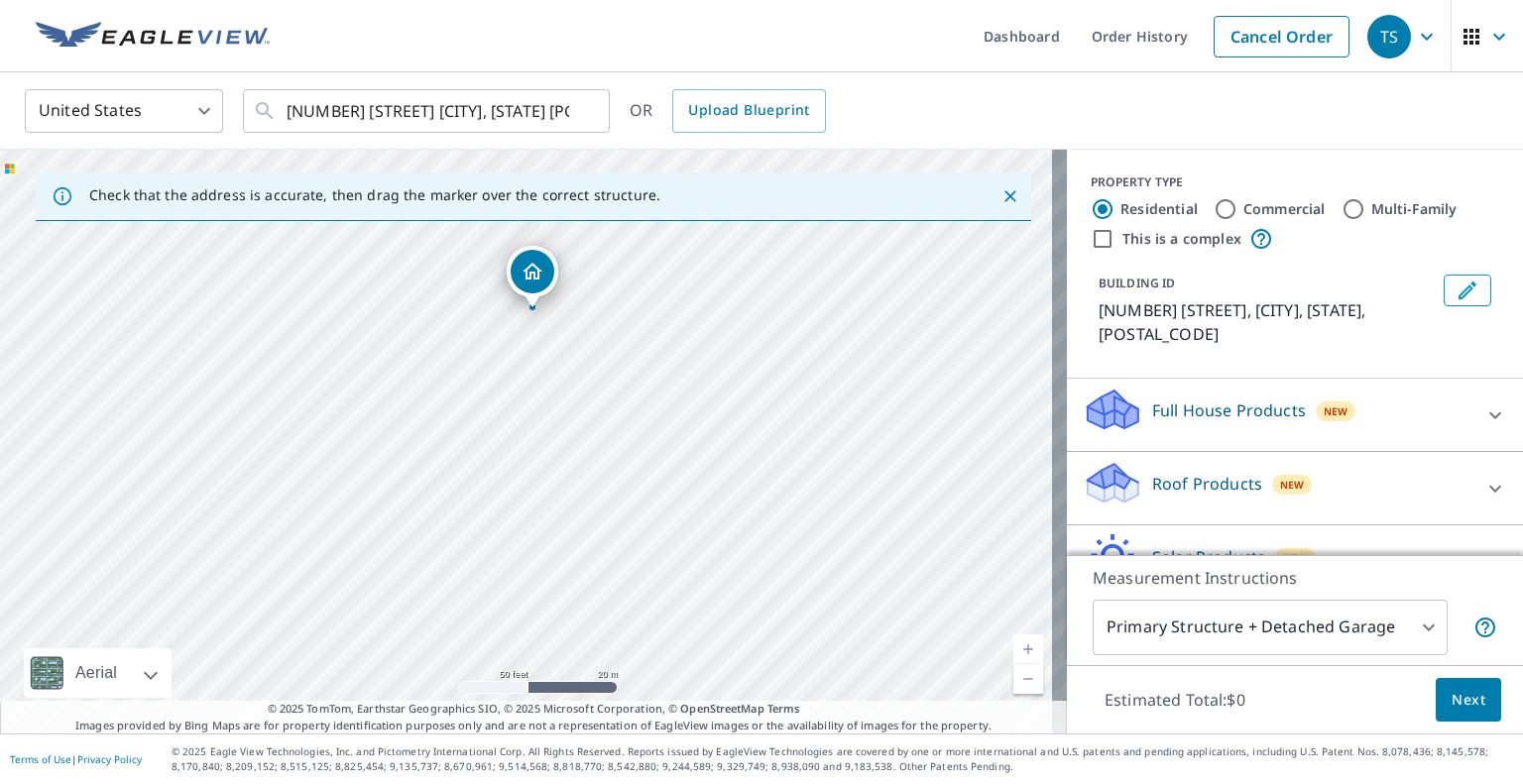 drag, startPoint x: 657, startPoint y: 522, endPoint x: 663, endPoint y: 392, distance: 130.13839 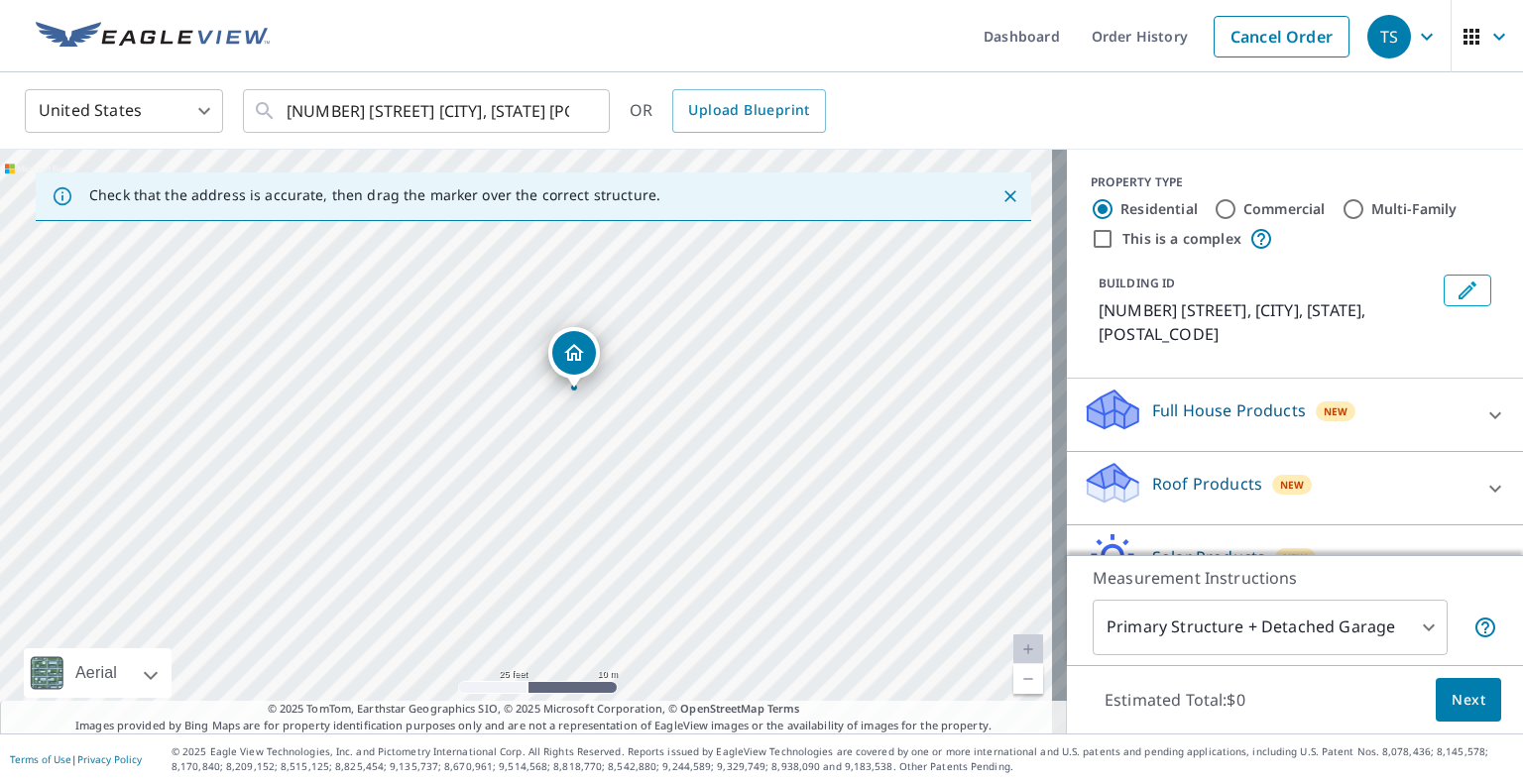 drag, startPoint x: 646, startPoint y: 300, endPoint x: 654, endPoint y: 483, distance: 183.17478 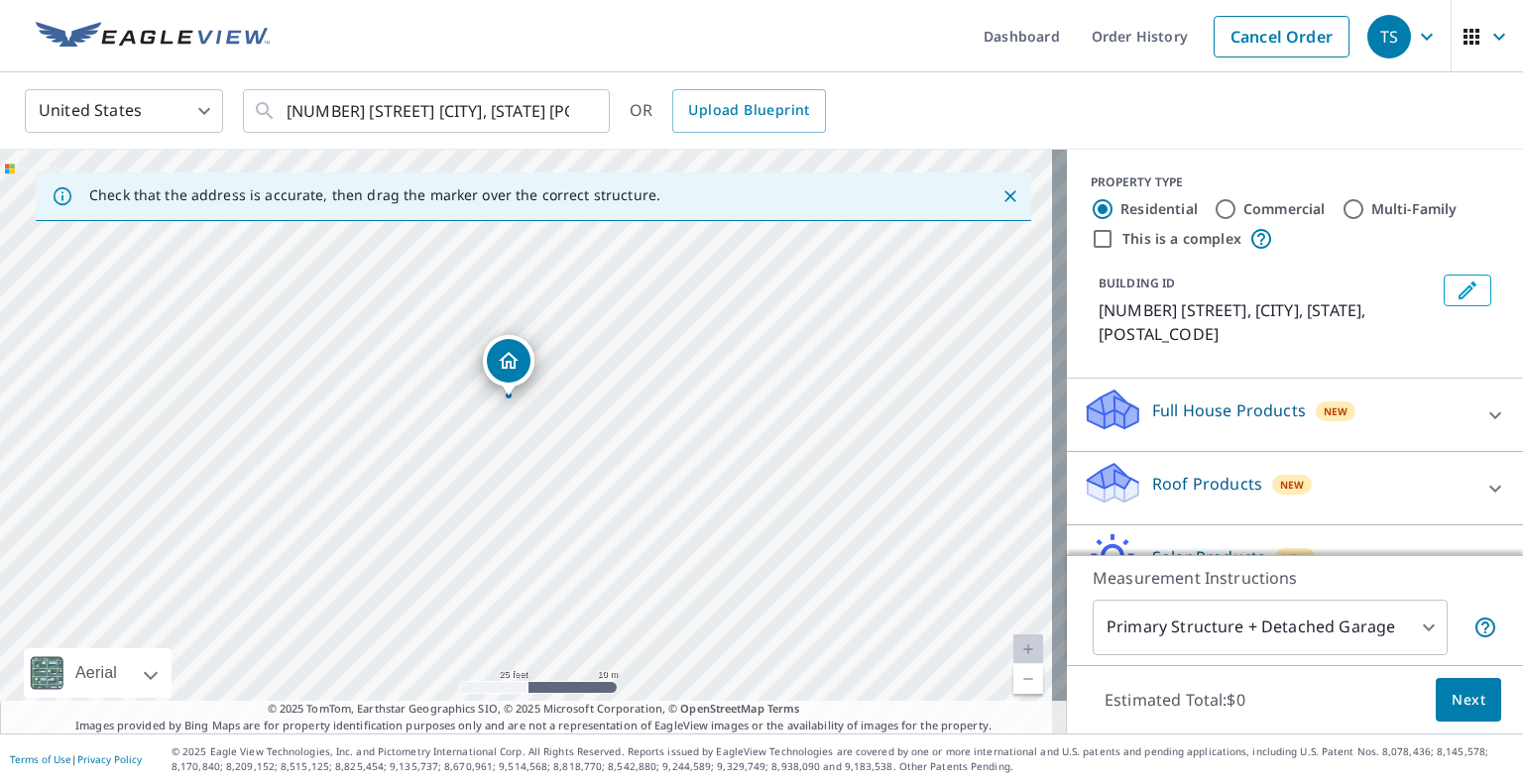 drag, startPoint x: 742, startPoint y: 399, endPoint x: 676, endPoint y: 407, distance: 66.48308 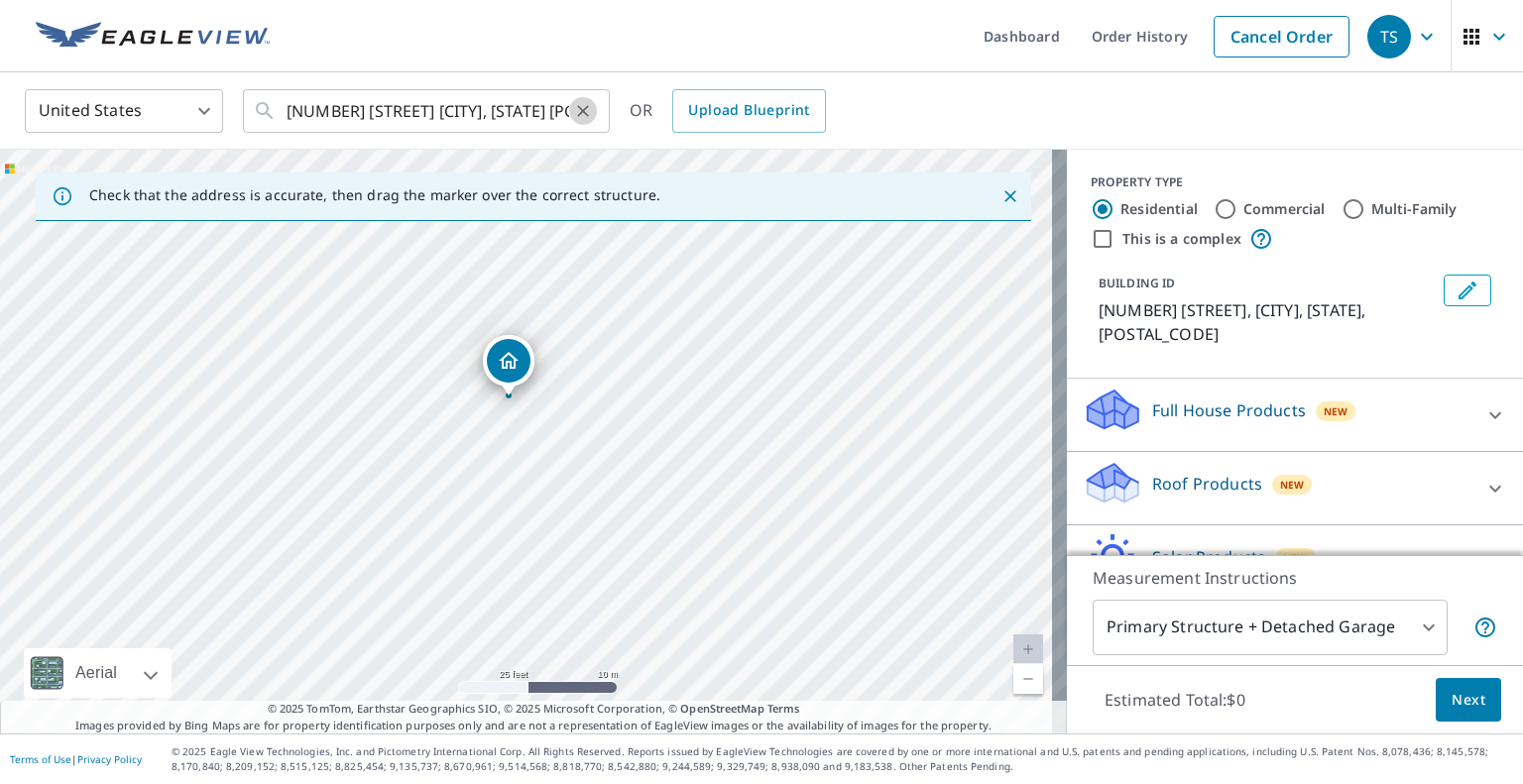 click 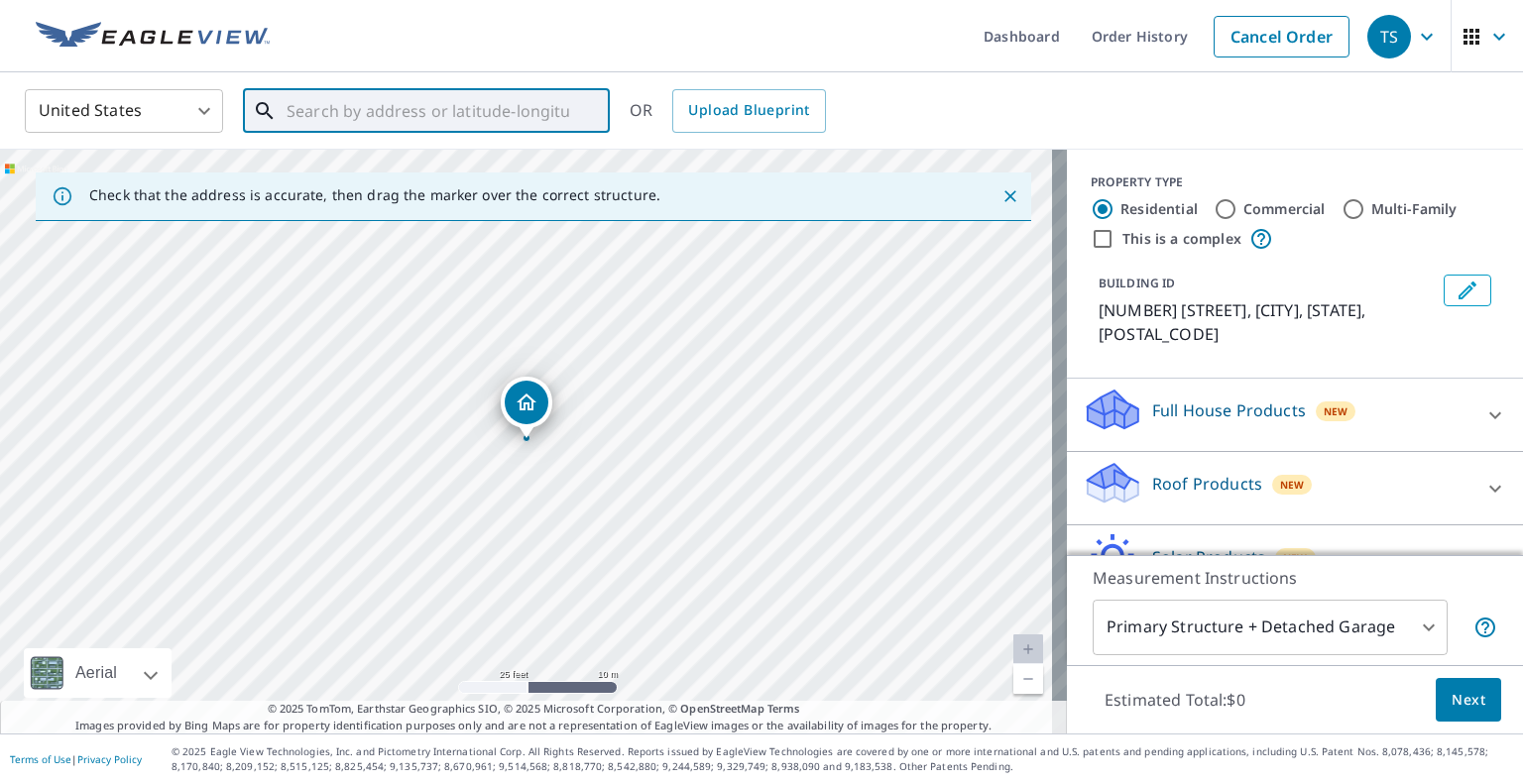 paste on "[NUMBER] [STREET]" 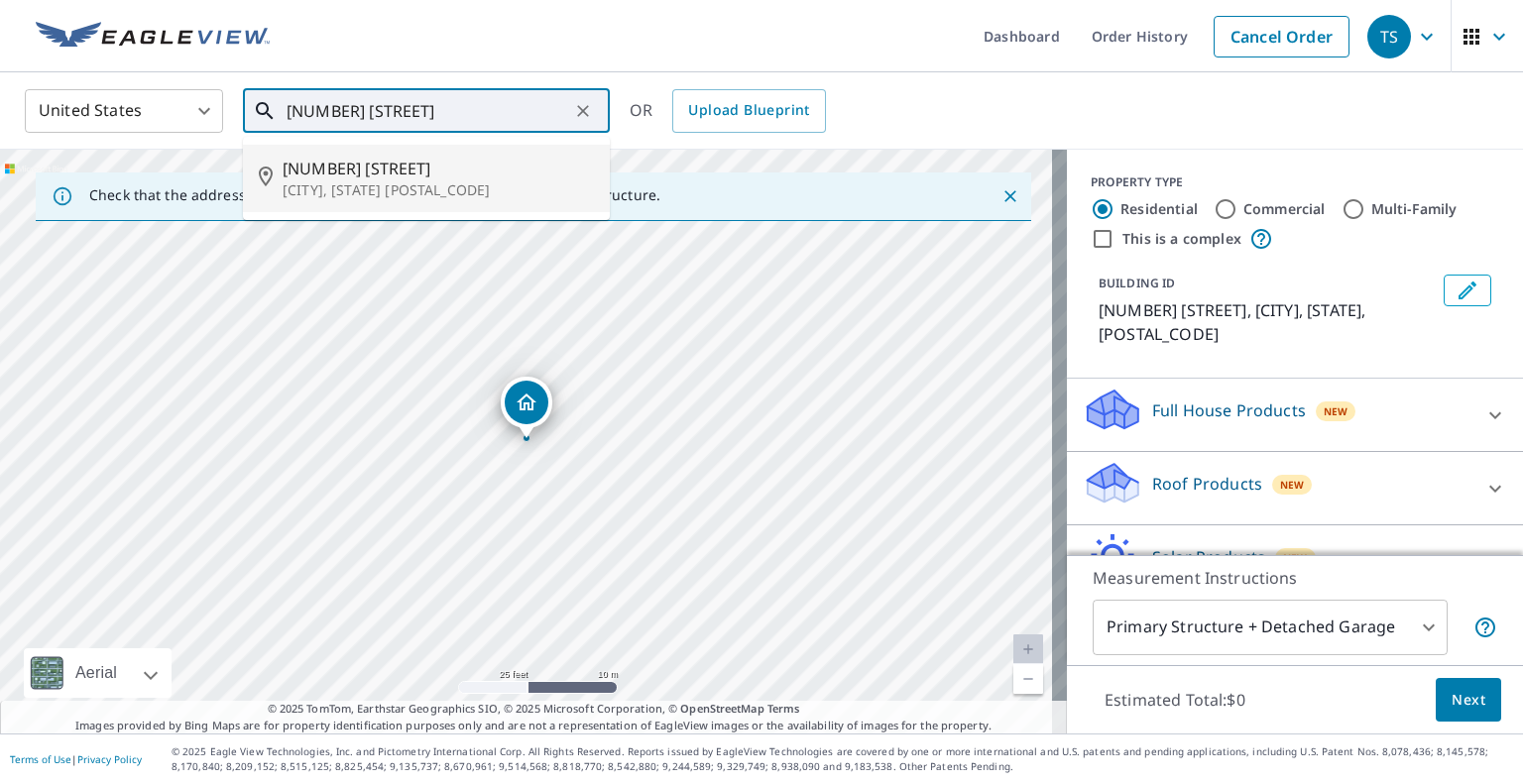 click on "[CITY], [STATE] [POSTAL_CODE]" at bounding box center (438, 190) 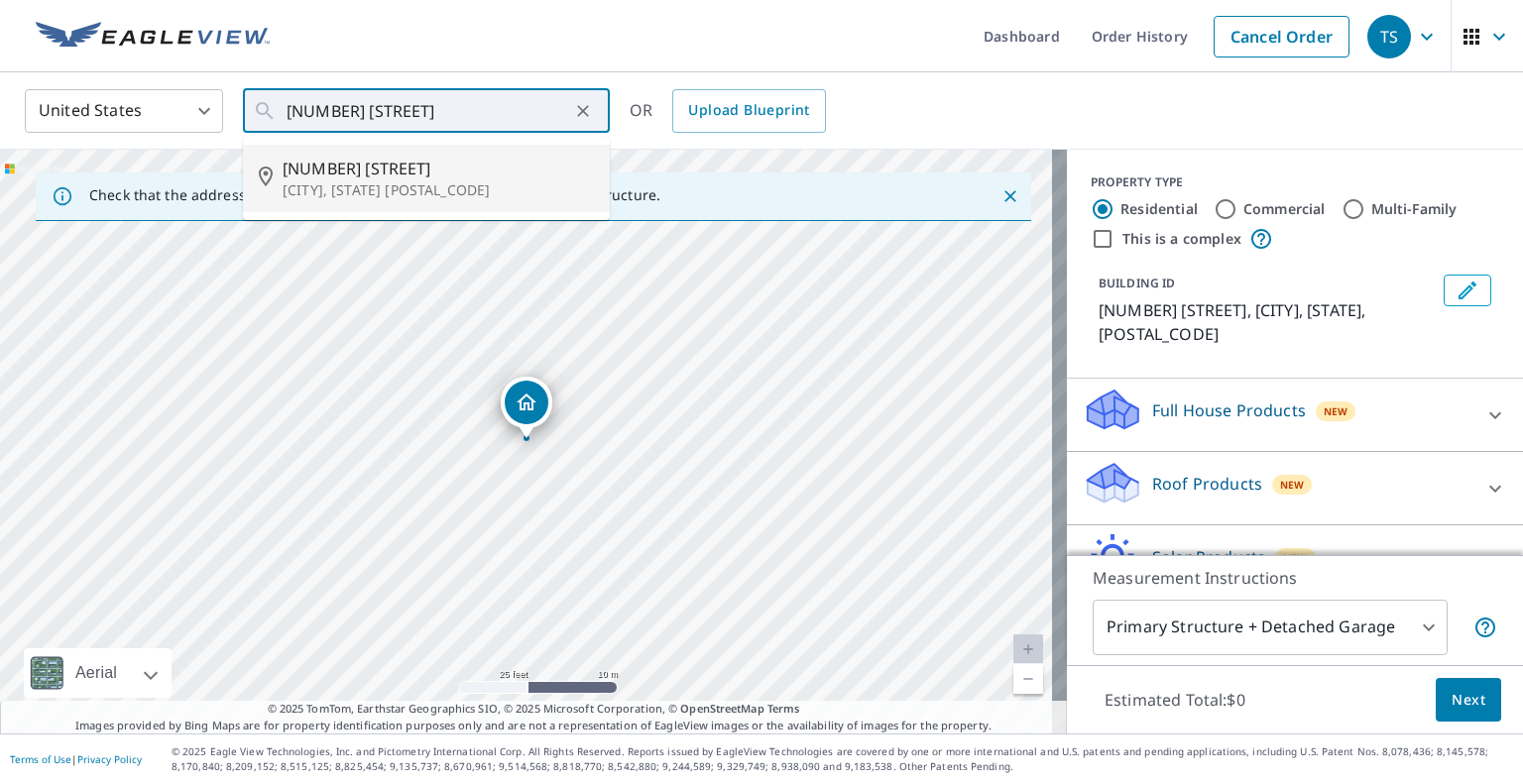 type on "[NUMBER] [STREET] [CITY], [STATE] [POSTAL_CODE]" 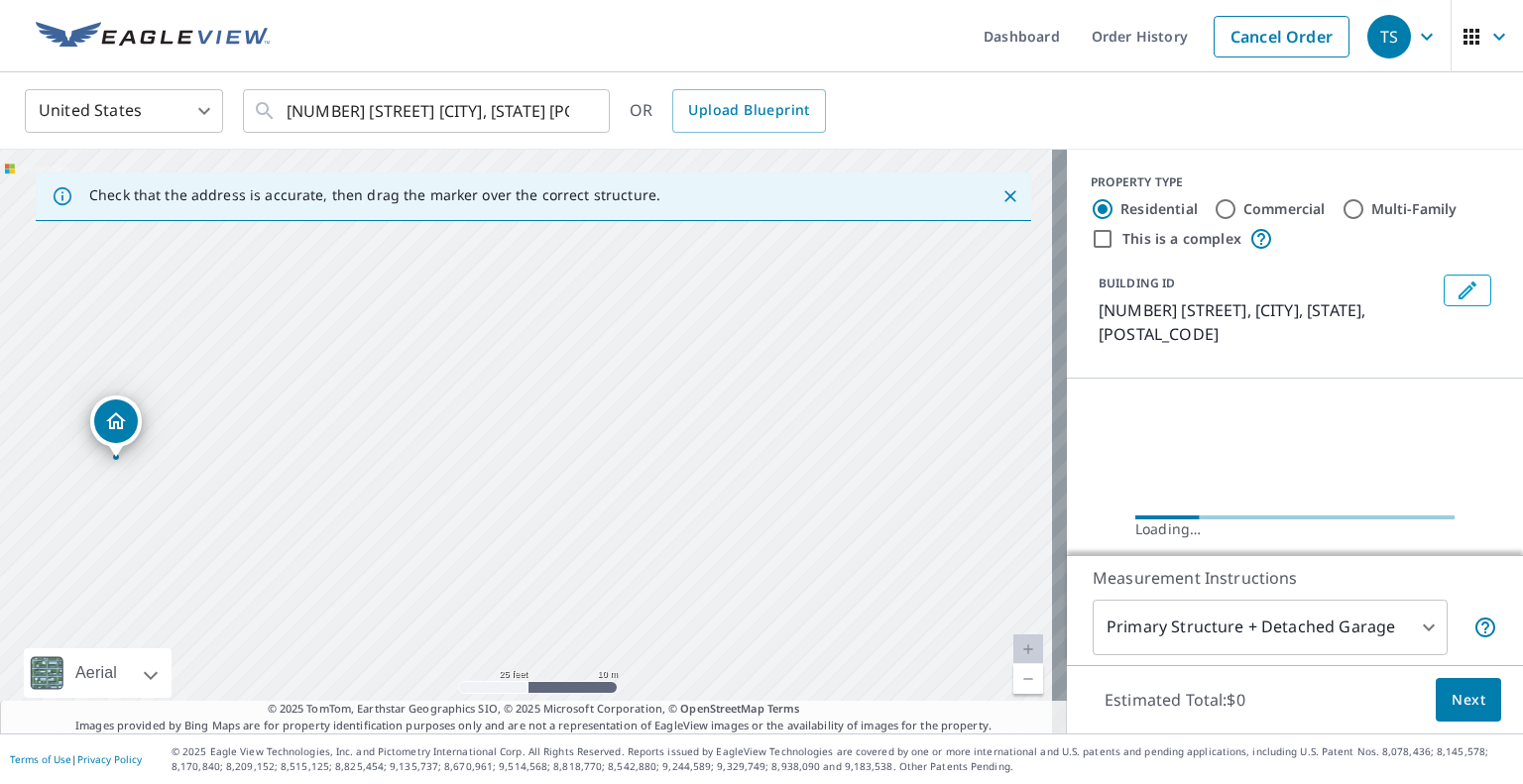 drag, startPoint x: 762, startPoint y: 448, endPoint x: 301, endPoint y: 462, distance: 461.21253 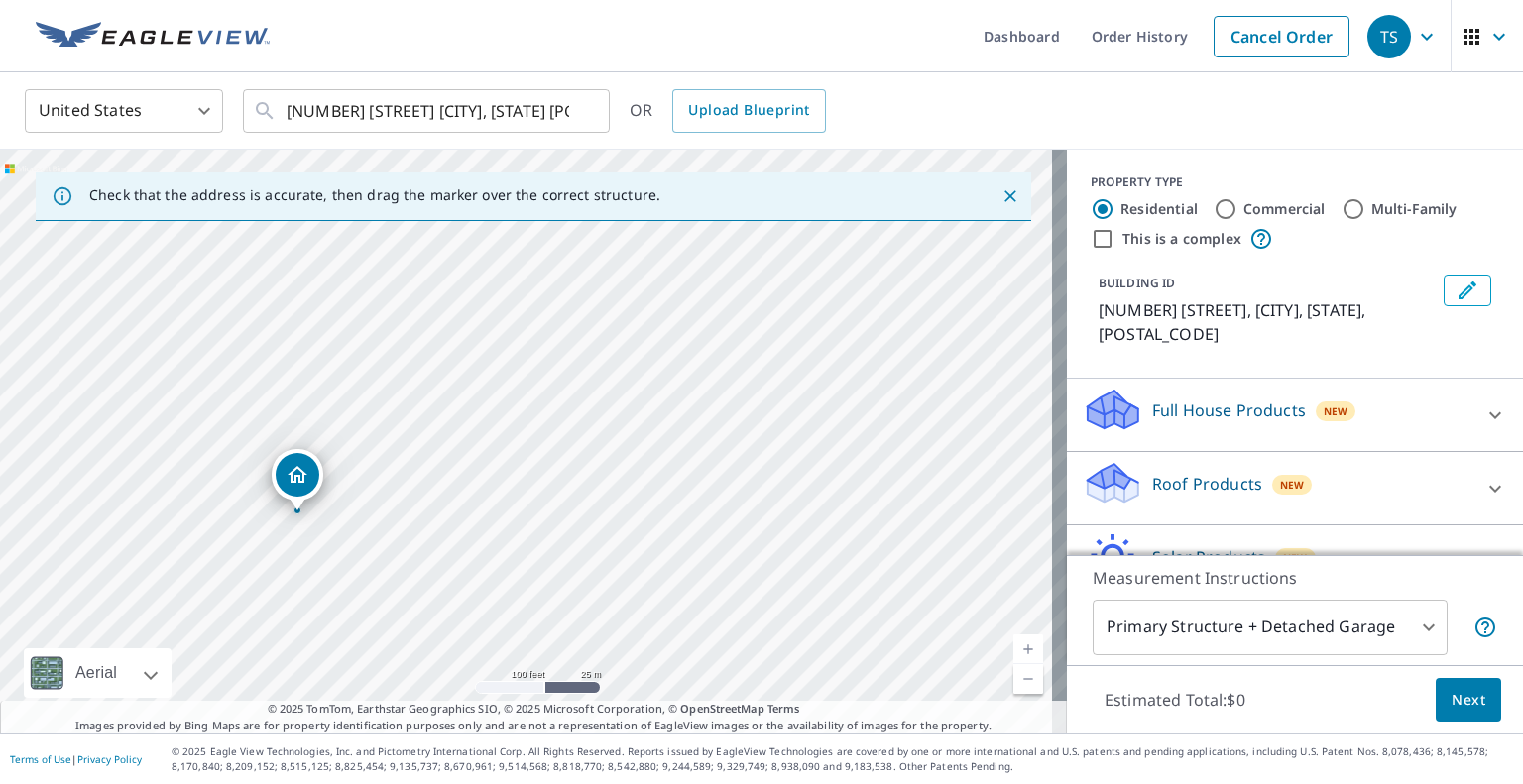 drag, startPoint x: 773, startPoint y: 409, endPoint x: 480, endPoint y: 503, distance: 307.70928 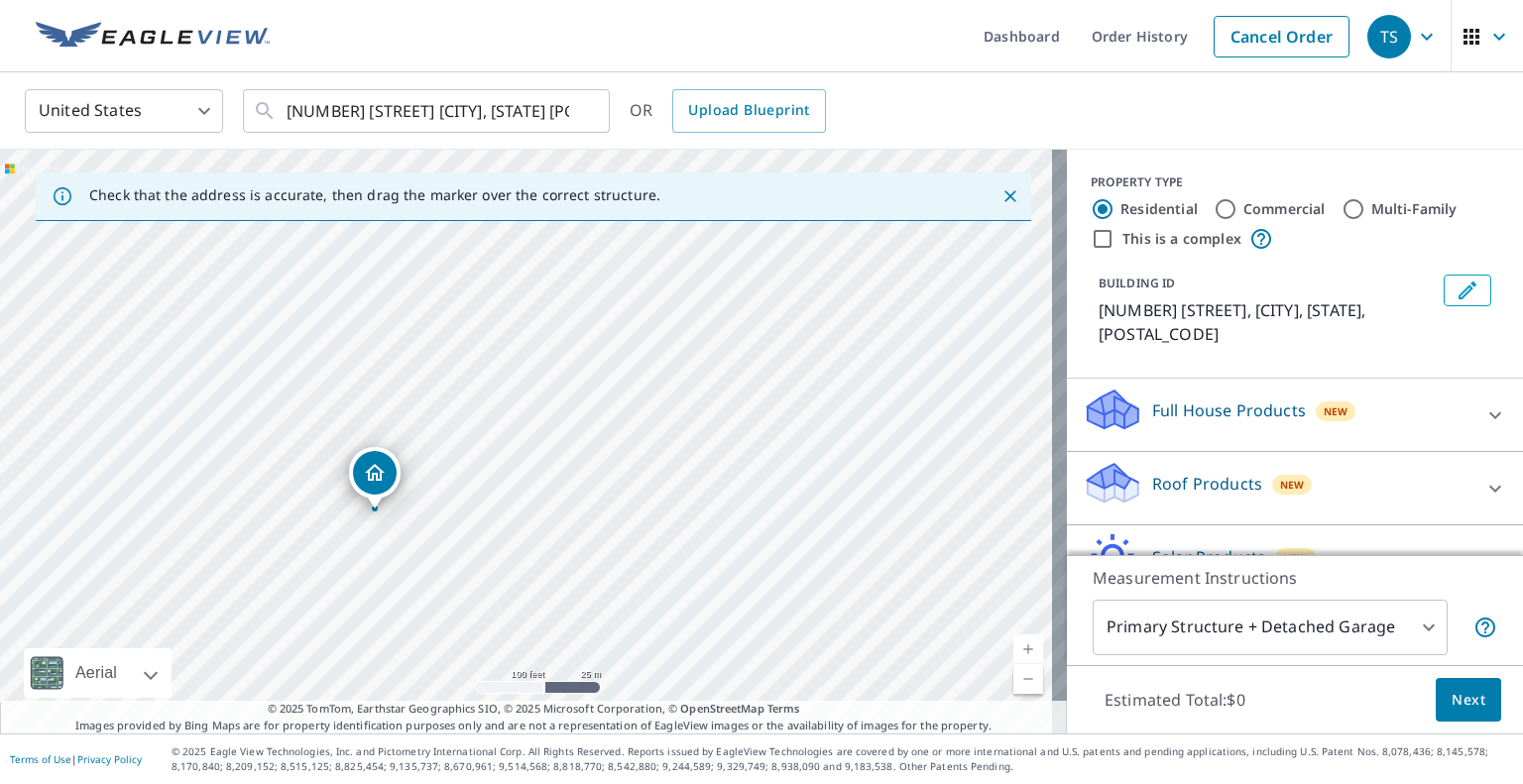 drag, startPoint x: 628, startPoint y: 381, endPoint x: 714, endPoint y: 366, distance: 87.29834 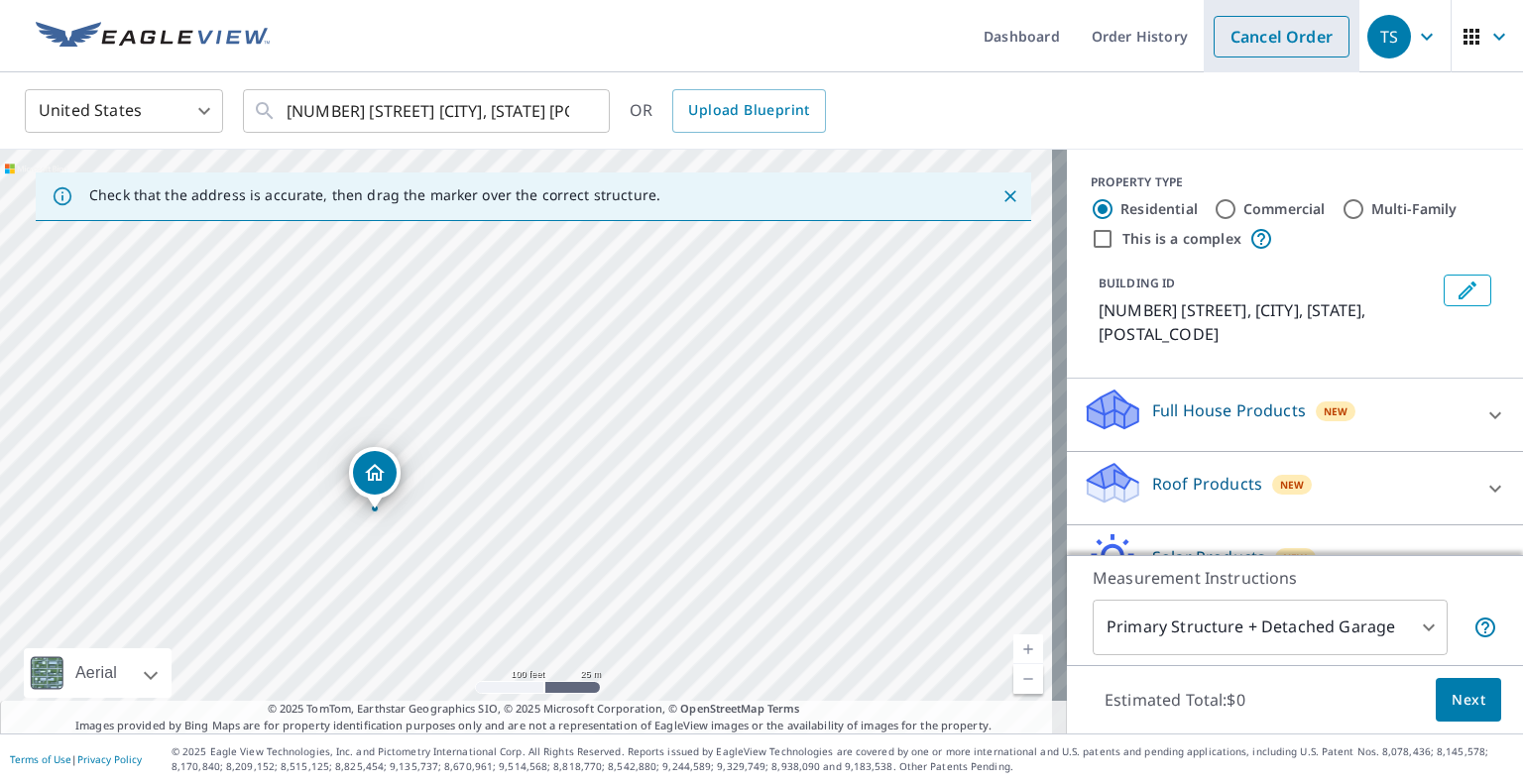 click on "Cancel Order" at bounding box center (1281, 37) 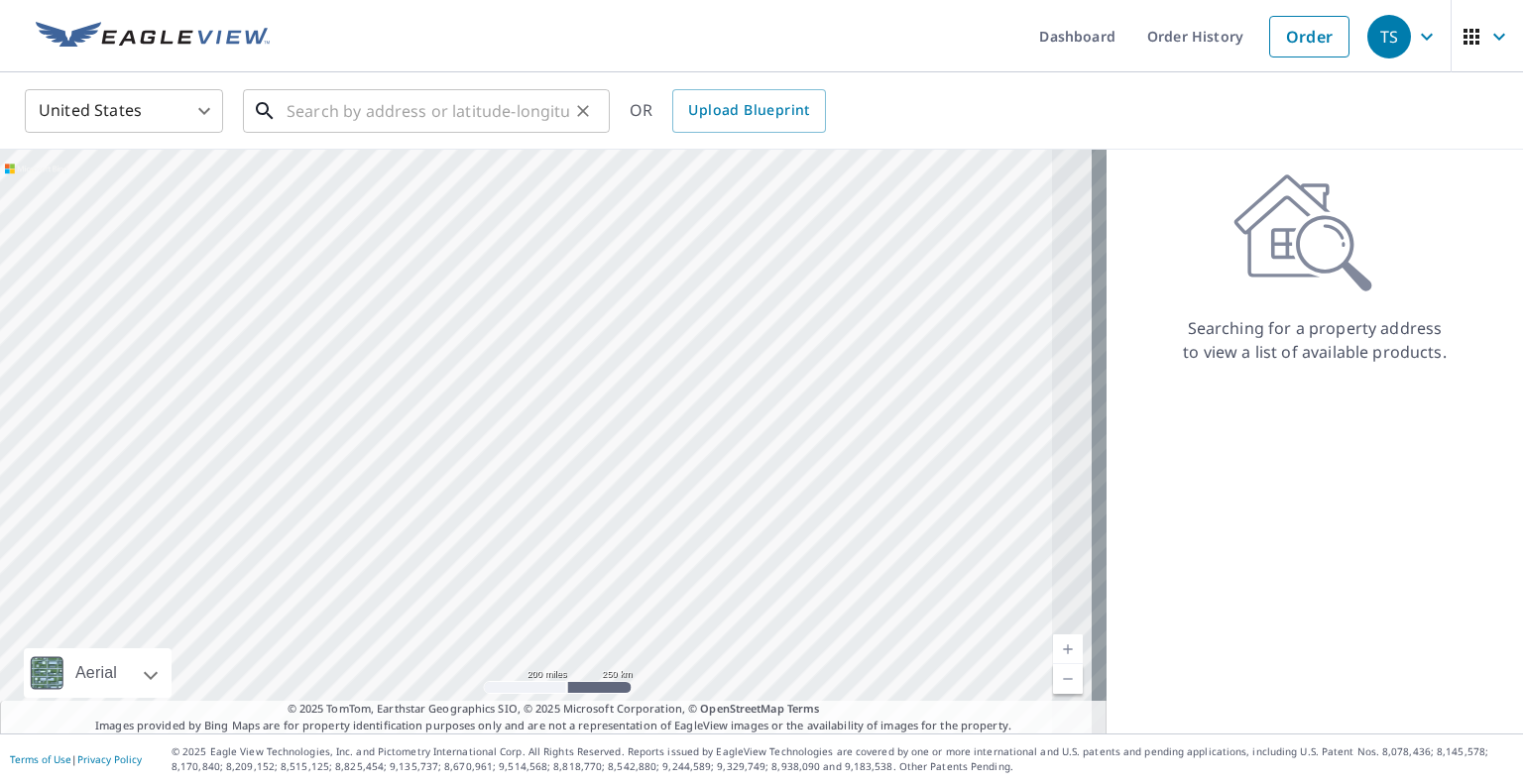 drag, startPoint x: 404, startPoint y: 79, endPoint x: 356, endPoint y: 118, distance: 61.846584 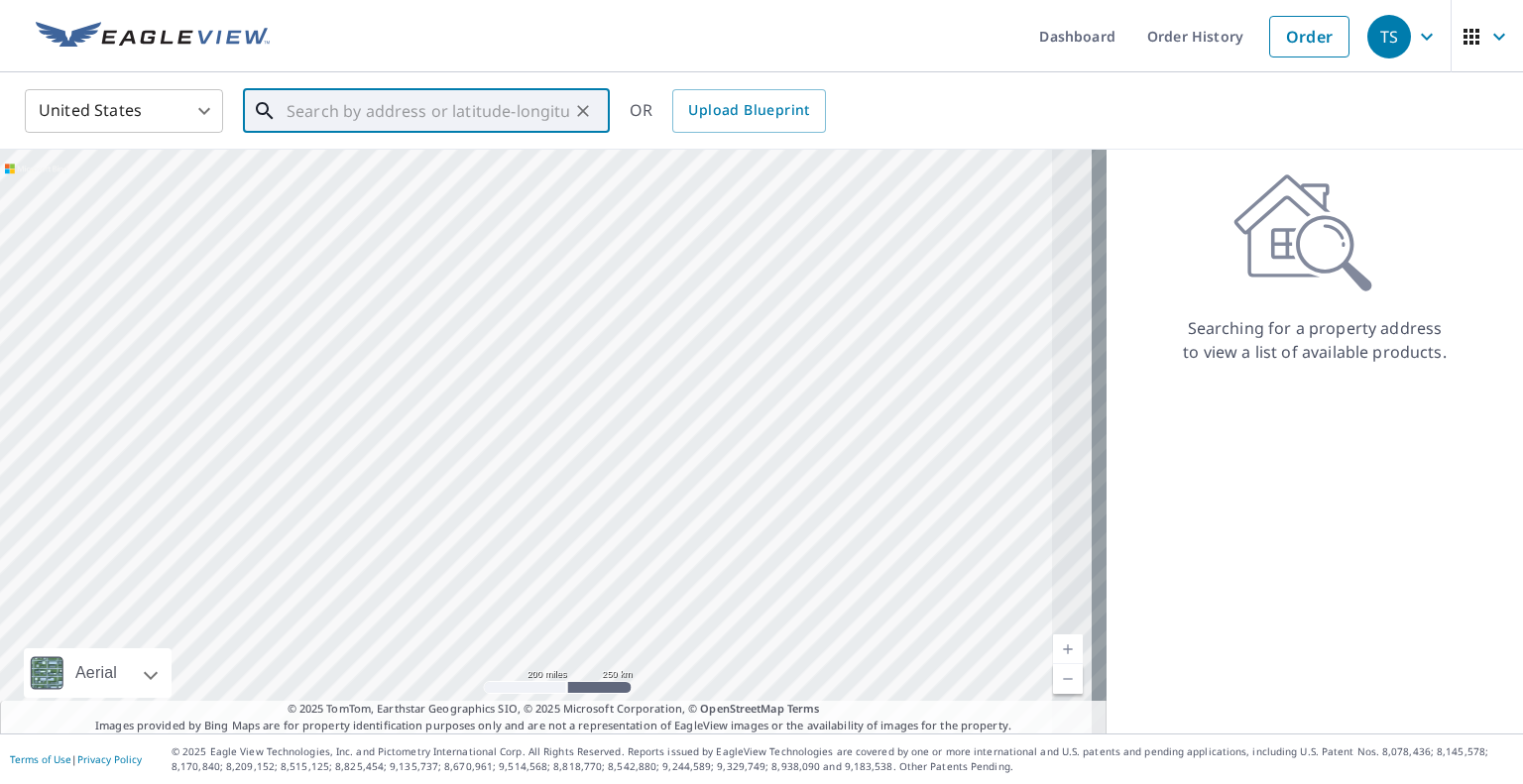 paste on "[NUMBER] [STREET]" 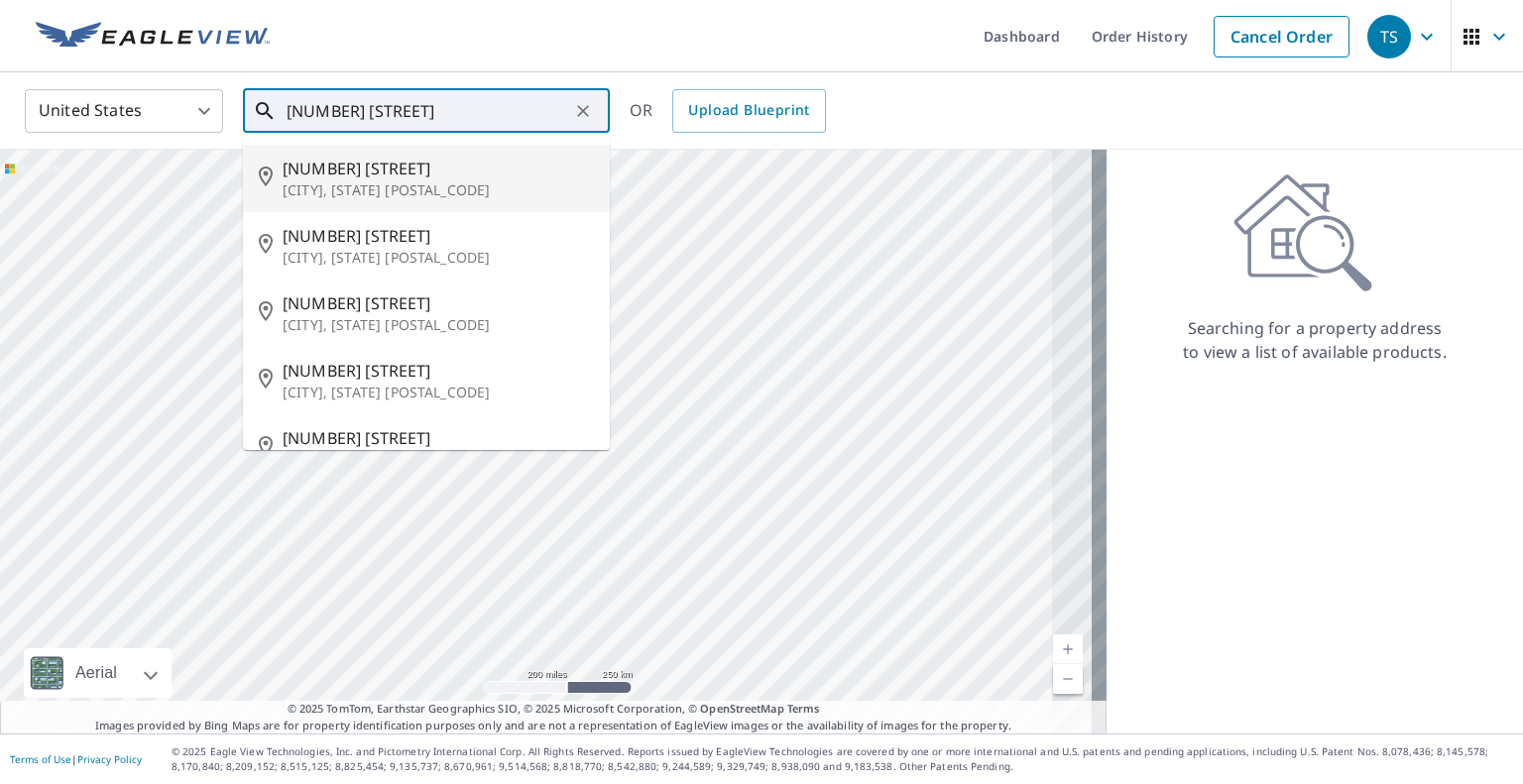 click on "[CITY], [STATE] [POSTAL_CODE]" at bounding box center (438, 190) 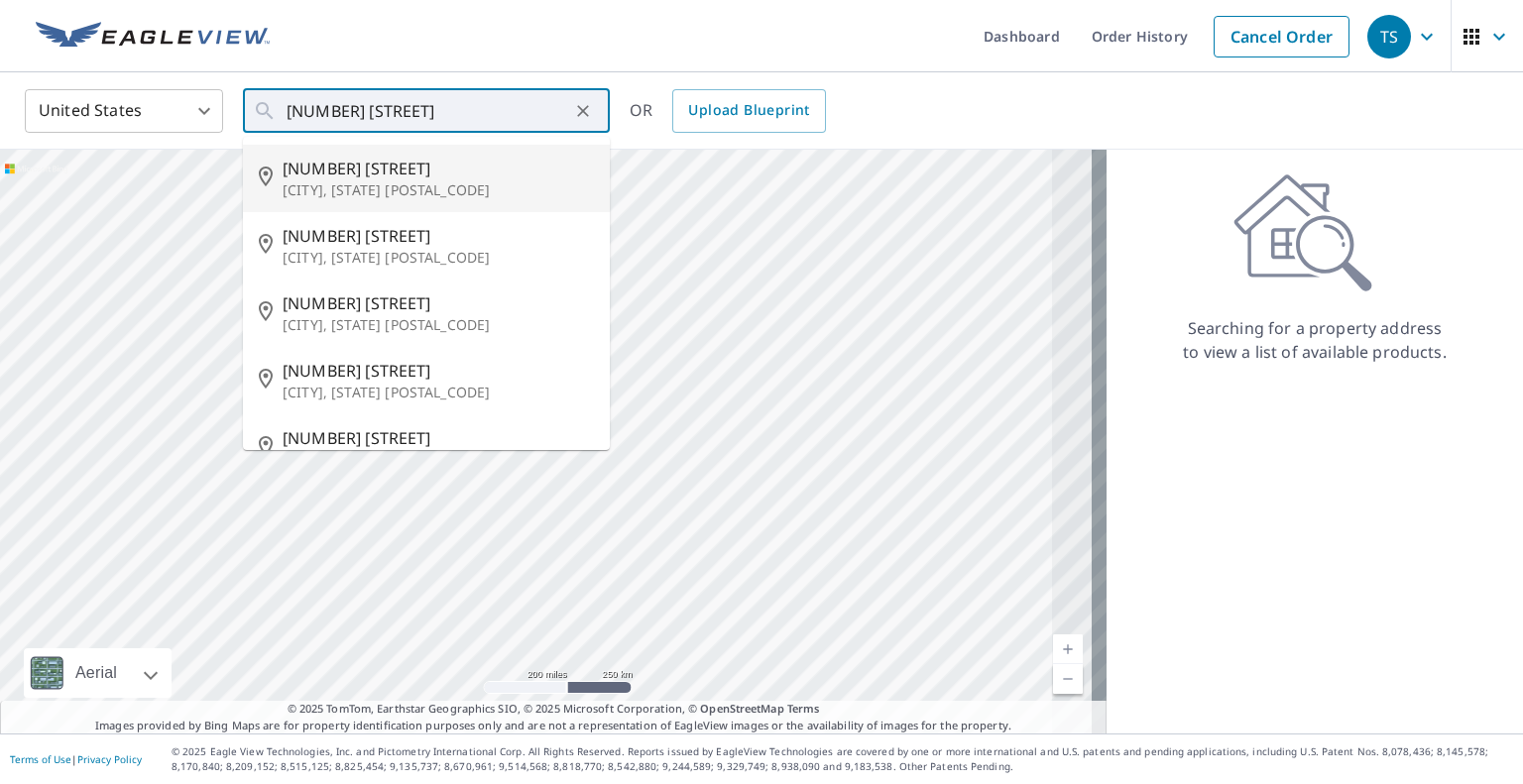 type on "[NUMBER] [STREET] [CITY], [STATE] [POSTAL_CODE]" 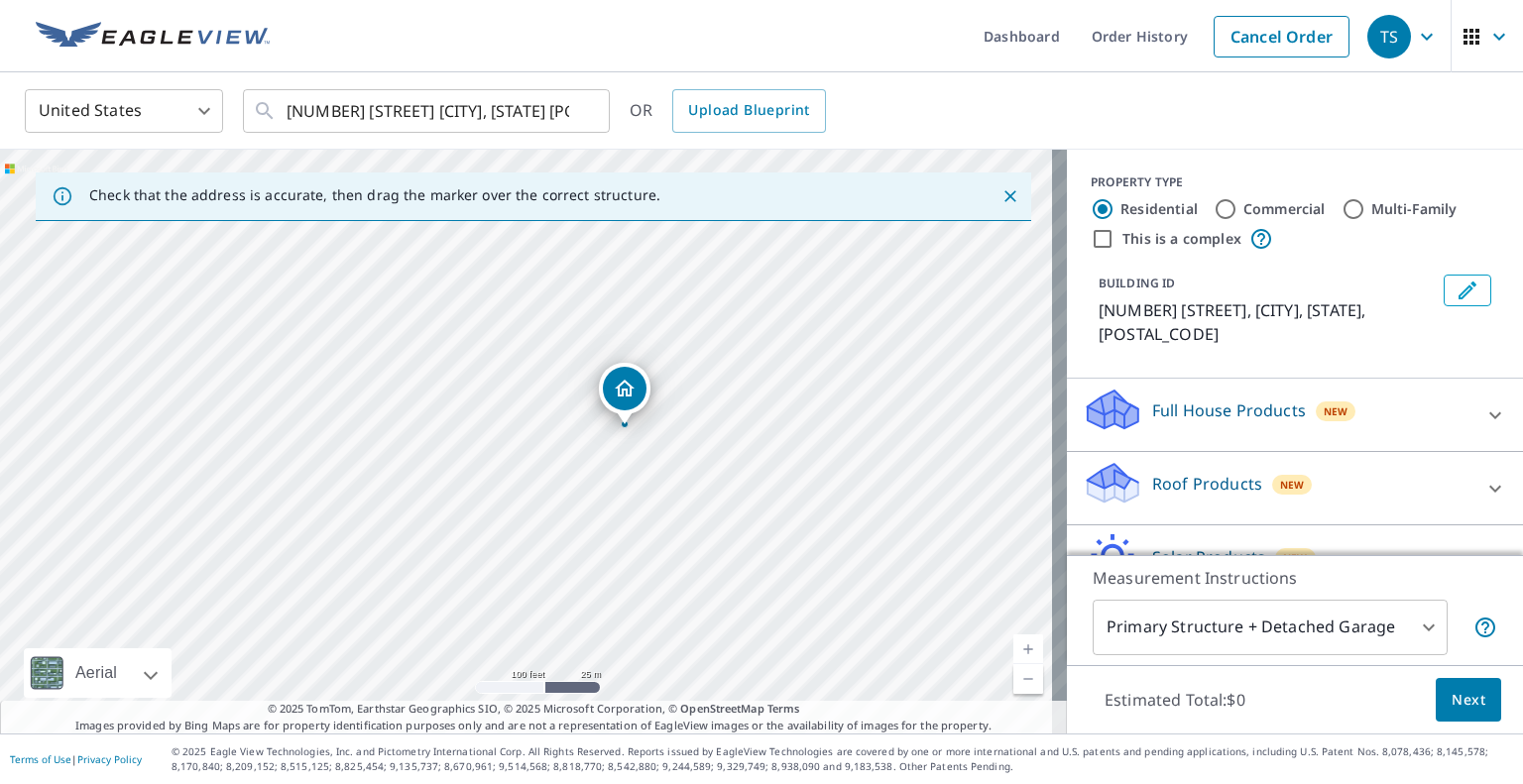 drag, startPoint x: 593, startPoint y: 474, endPoint x: 757, endPoint y: 446, distance: 166.3731 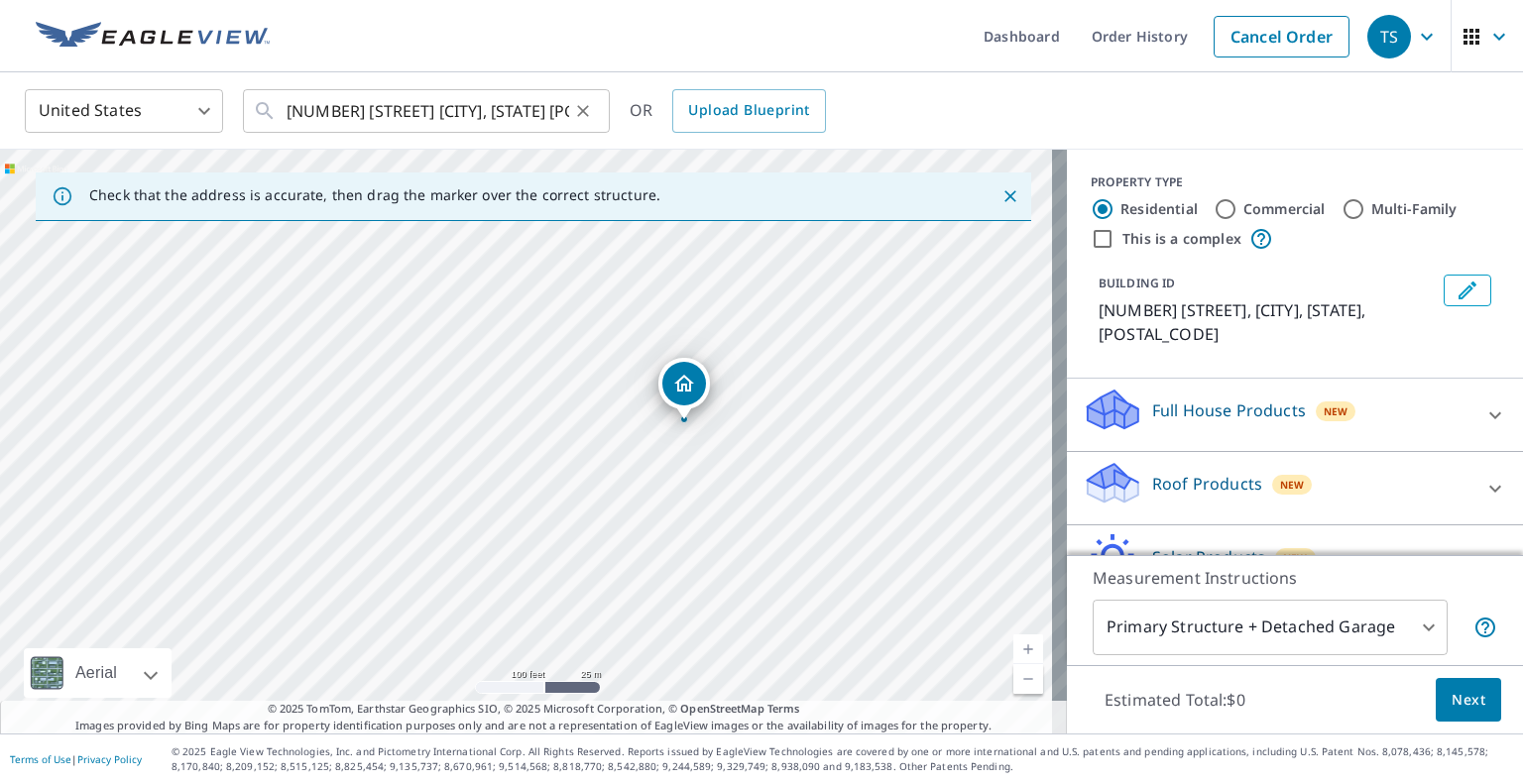 click 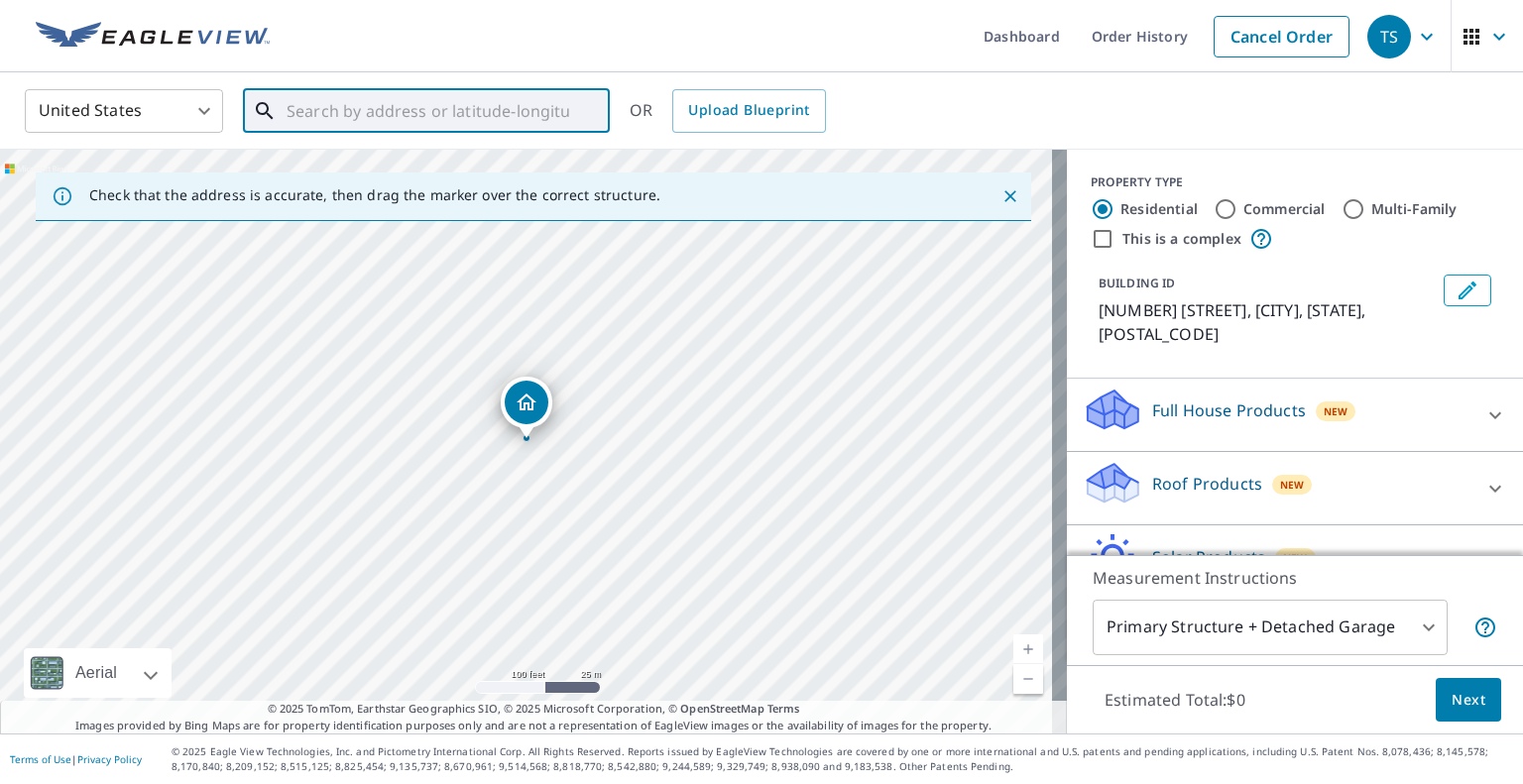 paste on "[NUMBER] [STREET]" 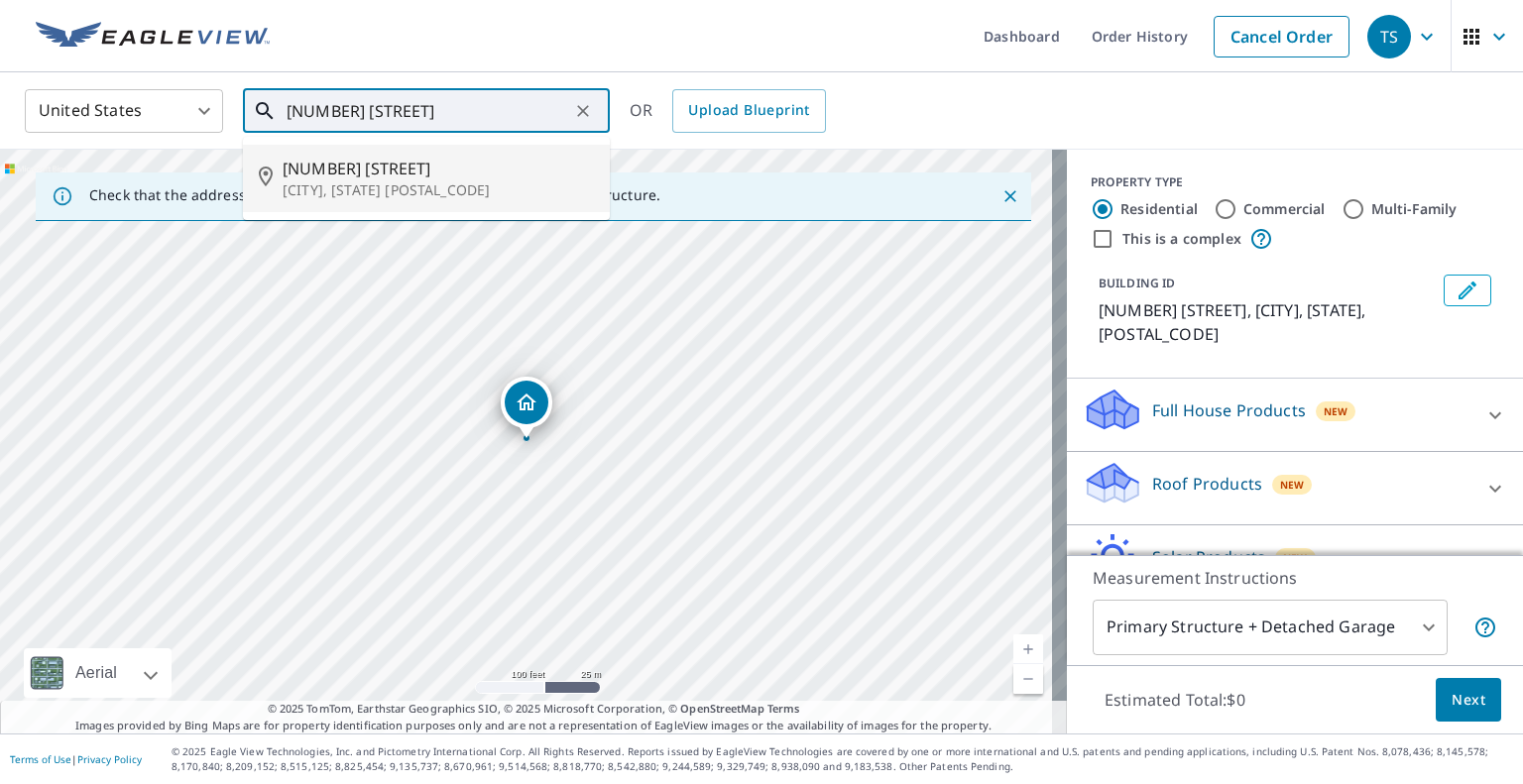 click on "[CITY], [STATE] [POSTAL_CODE]" at bounding box center [438, 190] 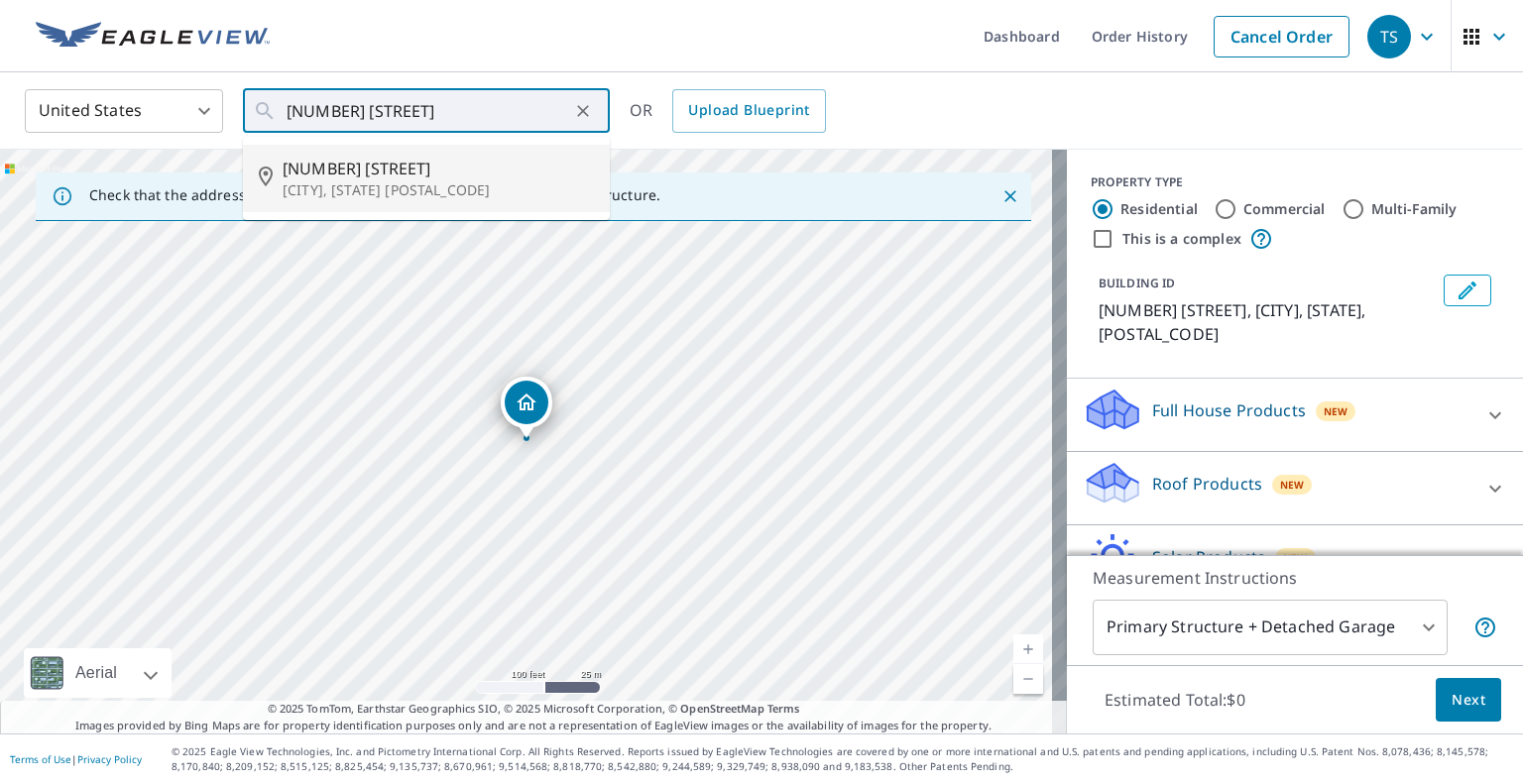 type on "[NUMBER] [STREET] [CITY], [STATE] [POSTAL_CODE]" 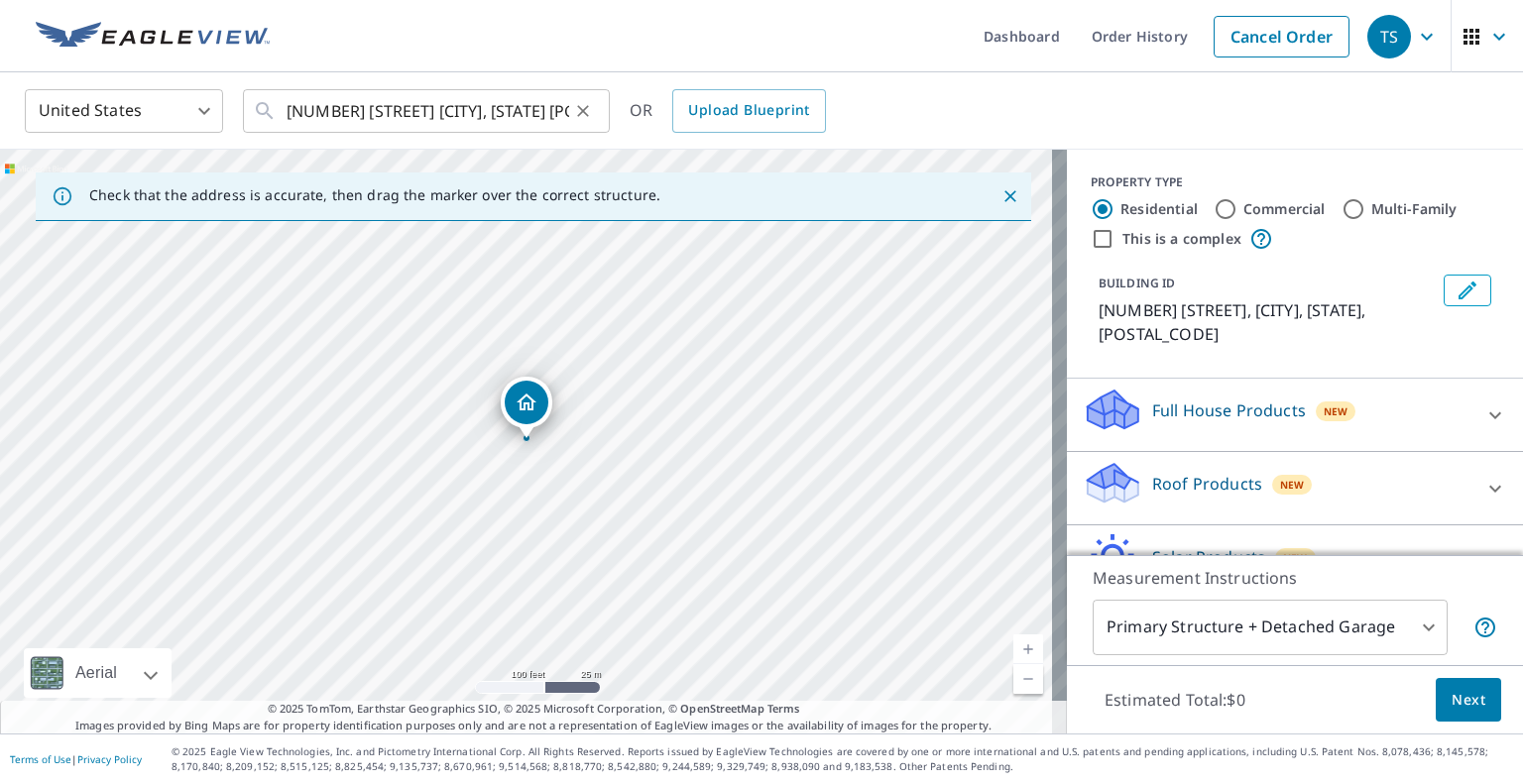 click 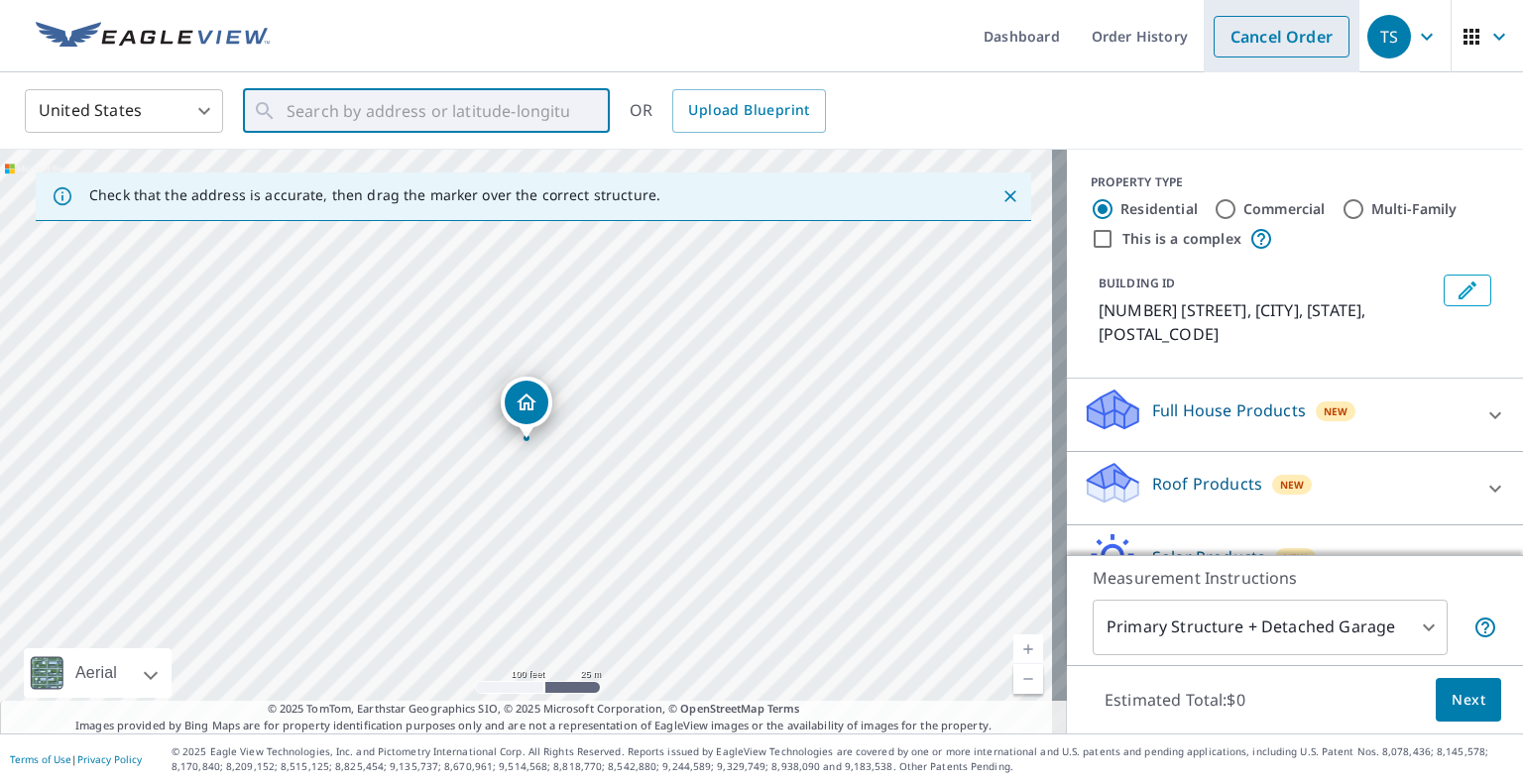 click on "Cancel Order" at bounding box center (1281, 37) 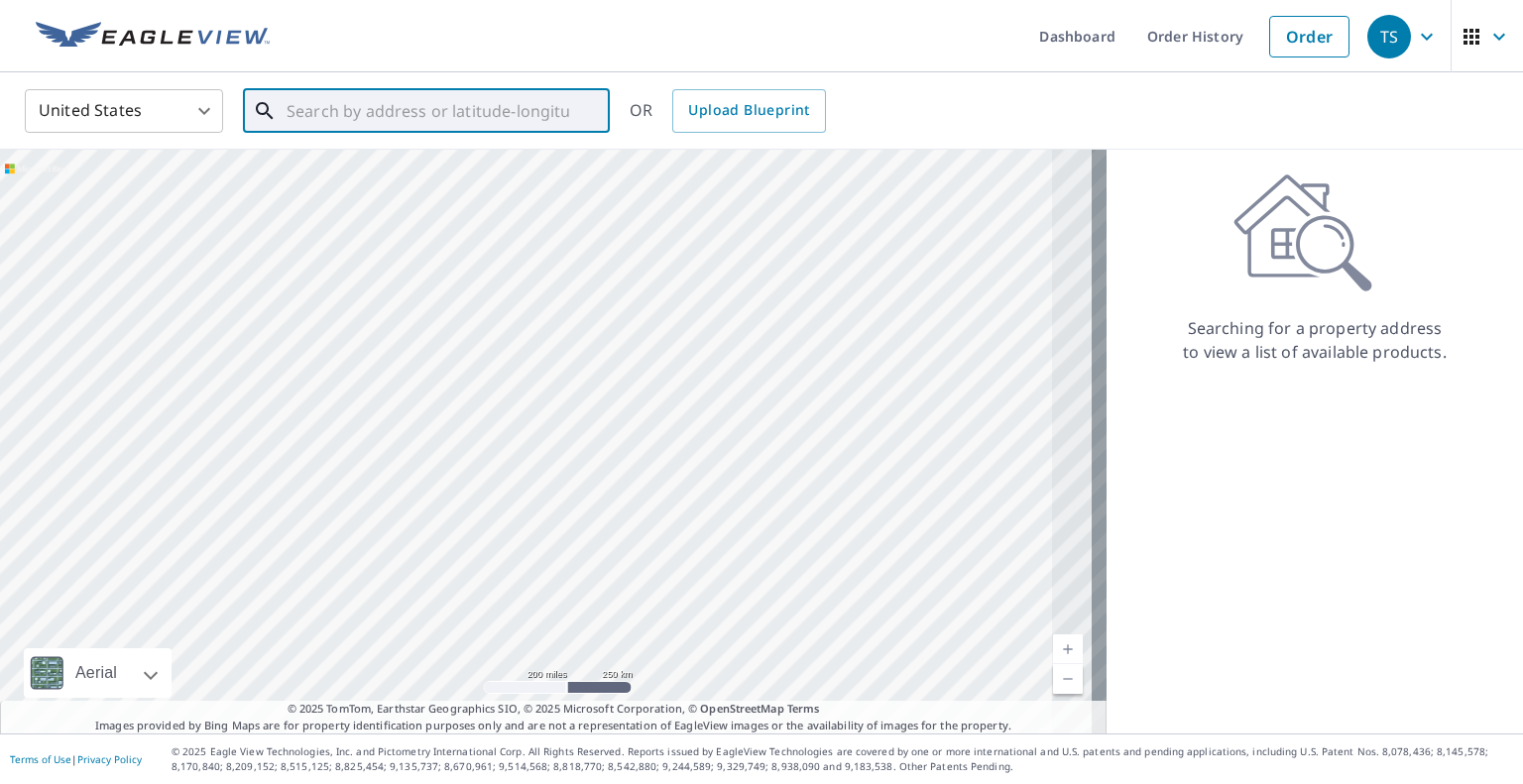 paste on "[NUMBER] [STREET]" 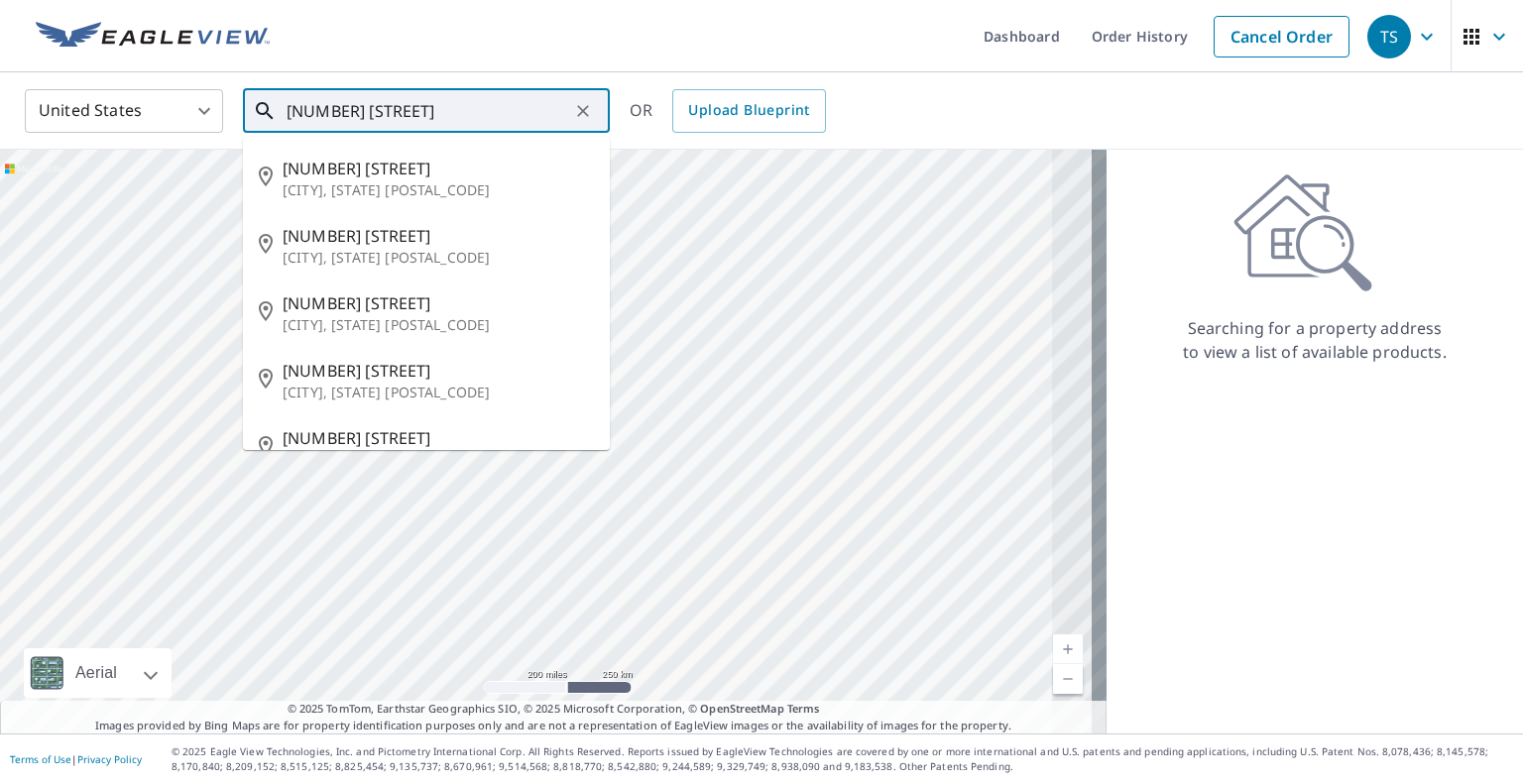 click on "[NUMBER] [STREET]" at bounding box center [427, 111] 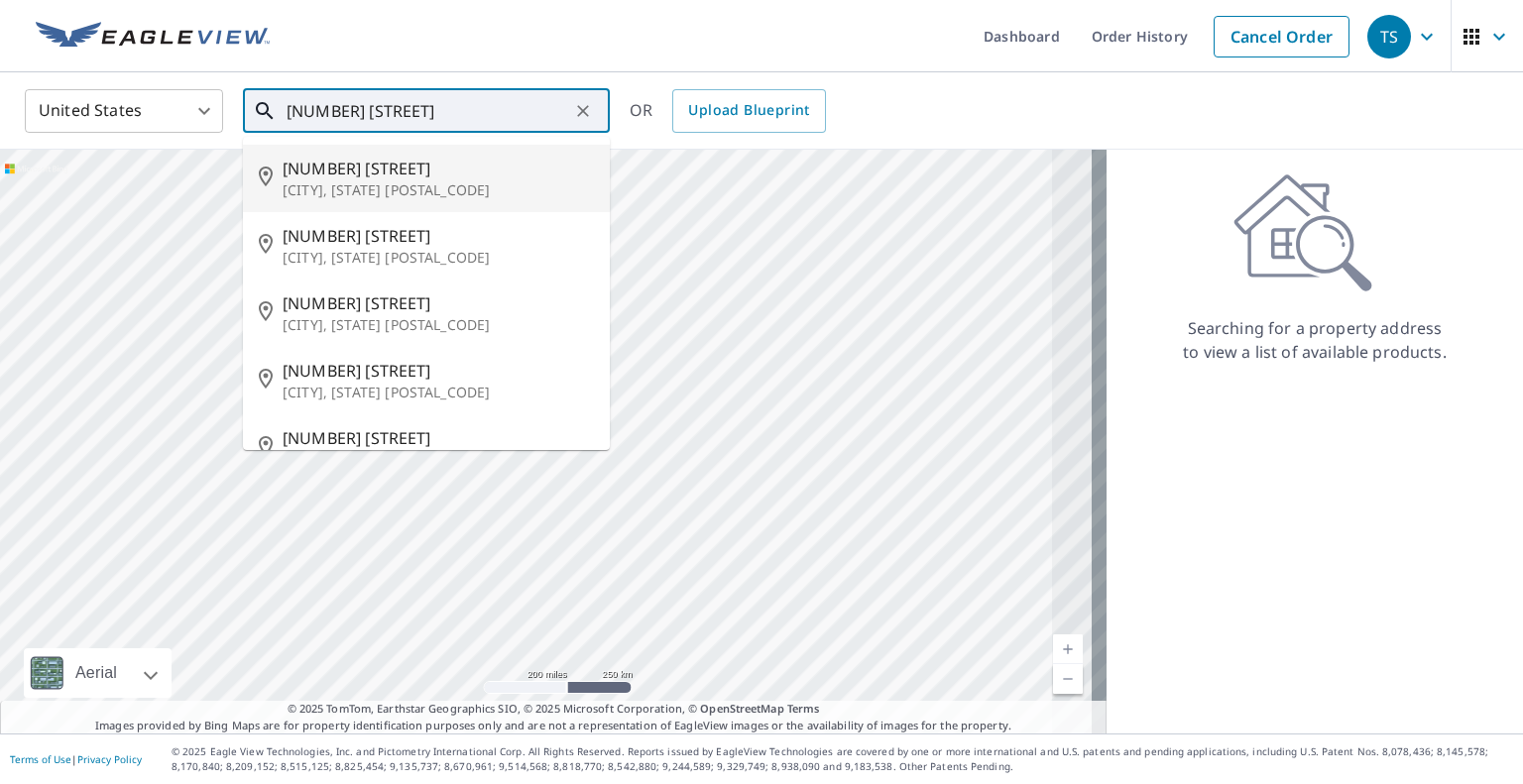 click on "[NUMBER] [STREET]" at bounding box center [438, 168] 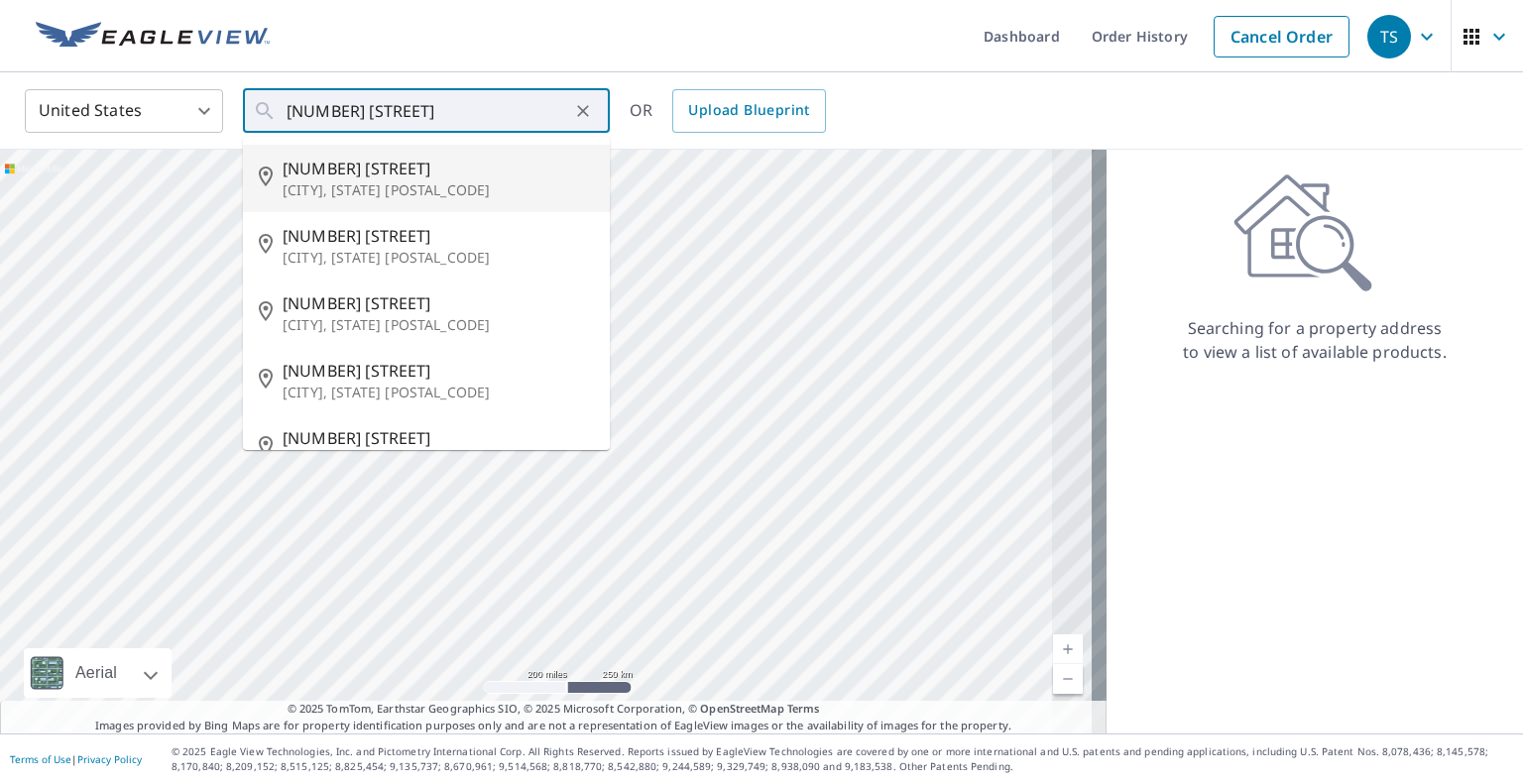 type on "[NUMBER] [STREET] [CITY], [STATE] [POSTAL_CODE]" 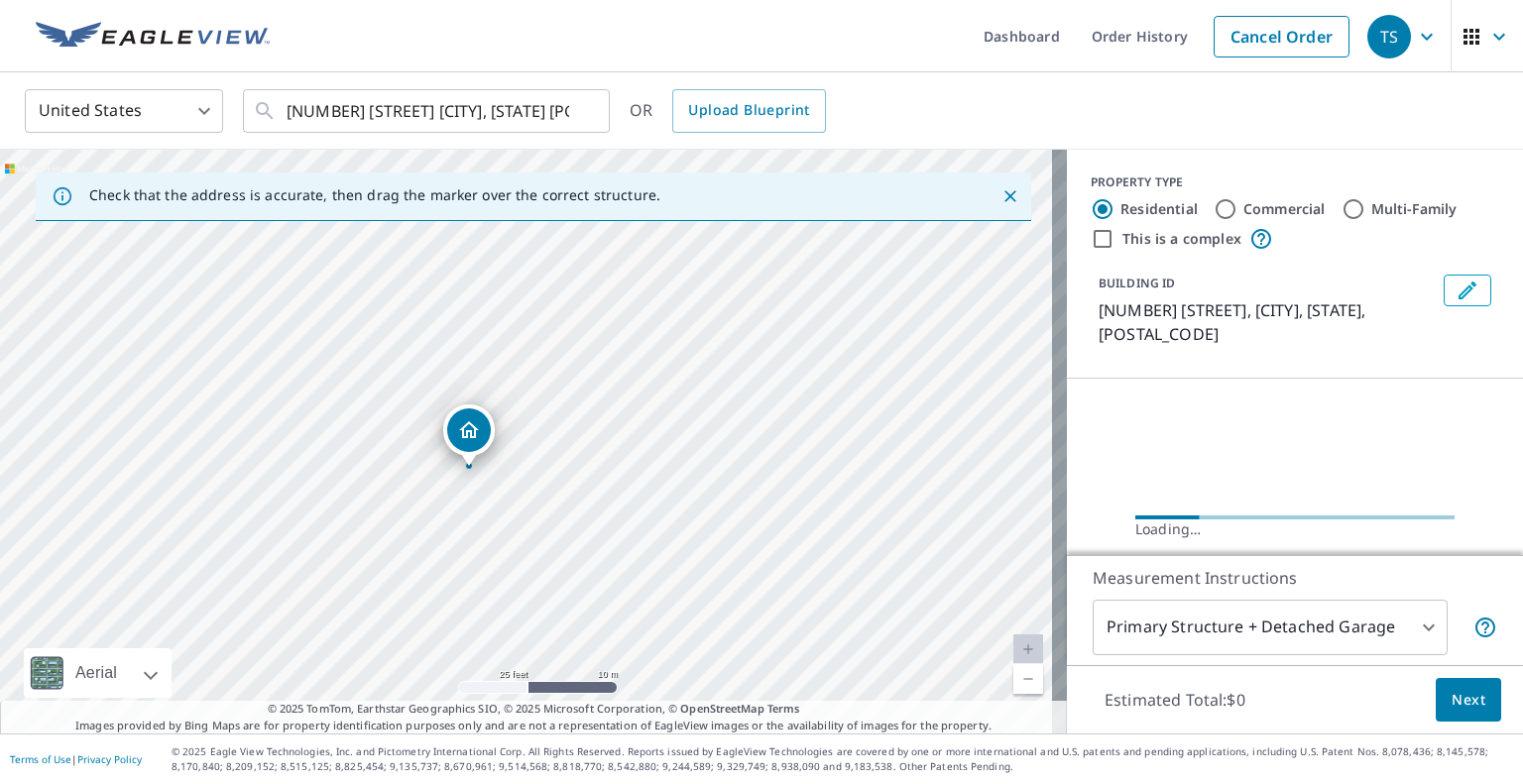 drag, startPoint x: 639, startPoint y: 525, endPoint x: 691, endPoint y: 471, distance: 74.96666 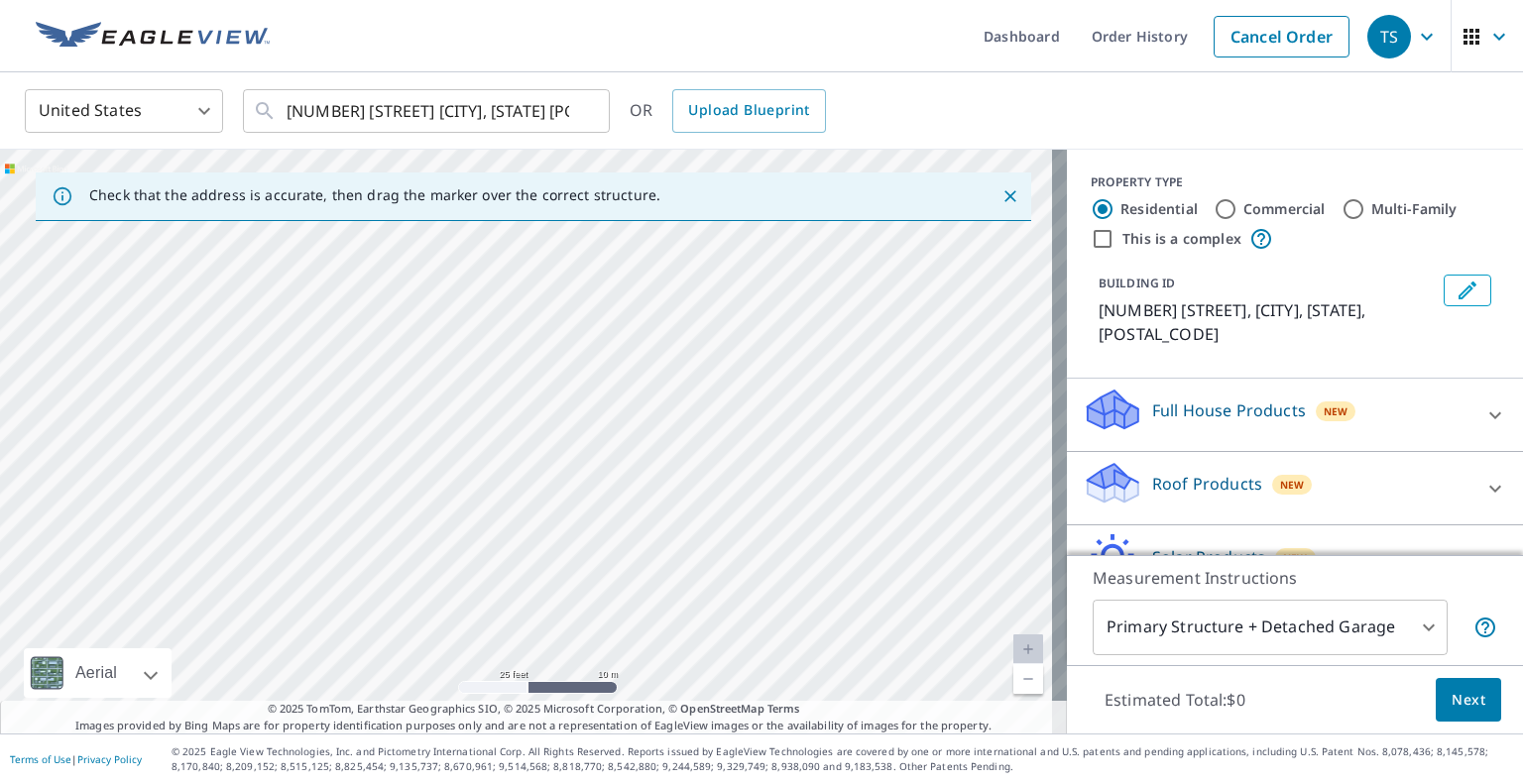 click on "Roof Products" at bounding box center (1207, 484) 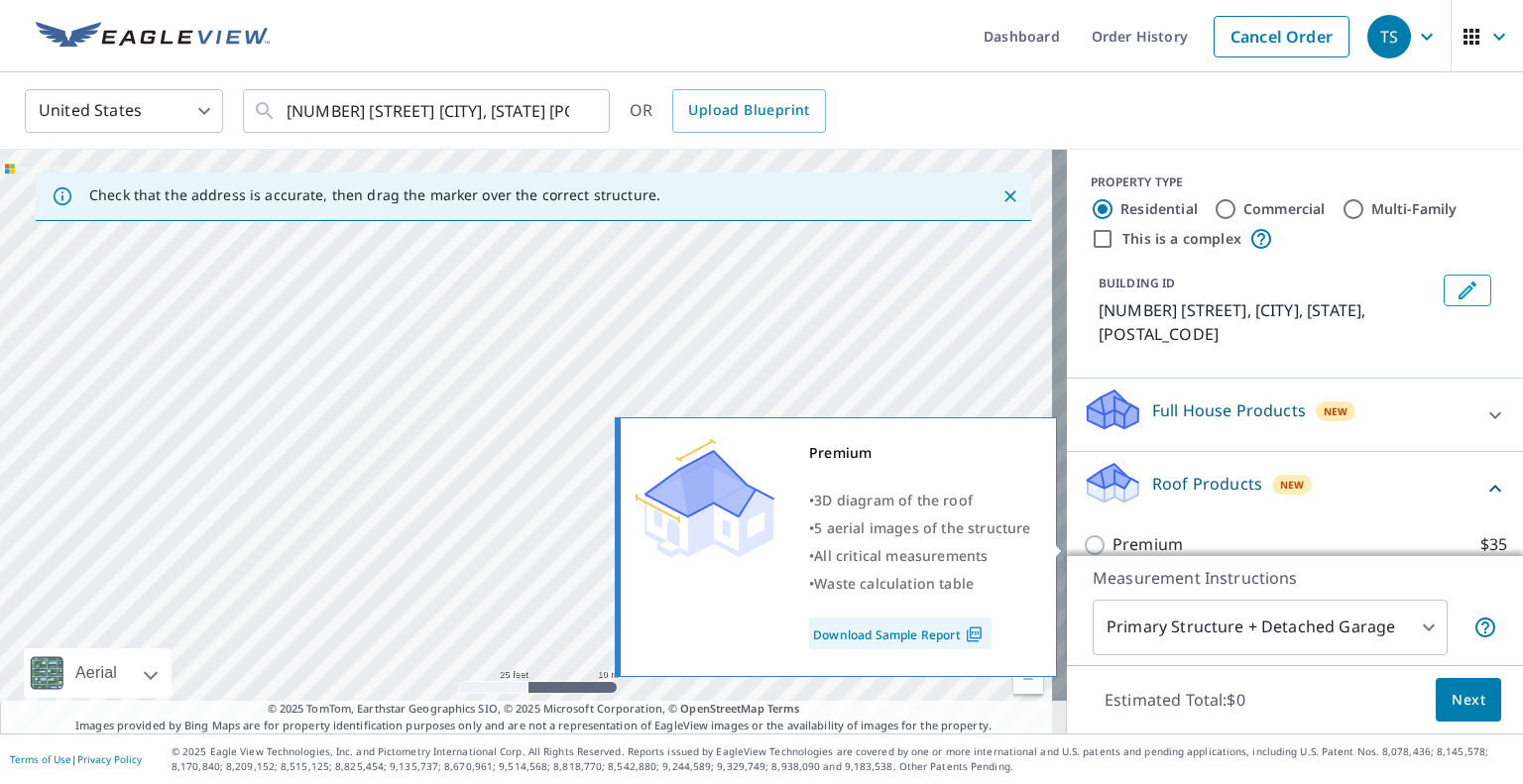 click on "Premium" at bounding box center (1147, 544) 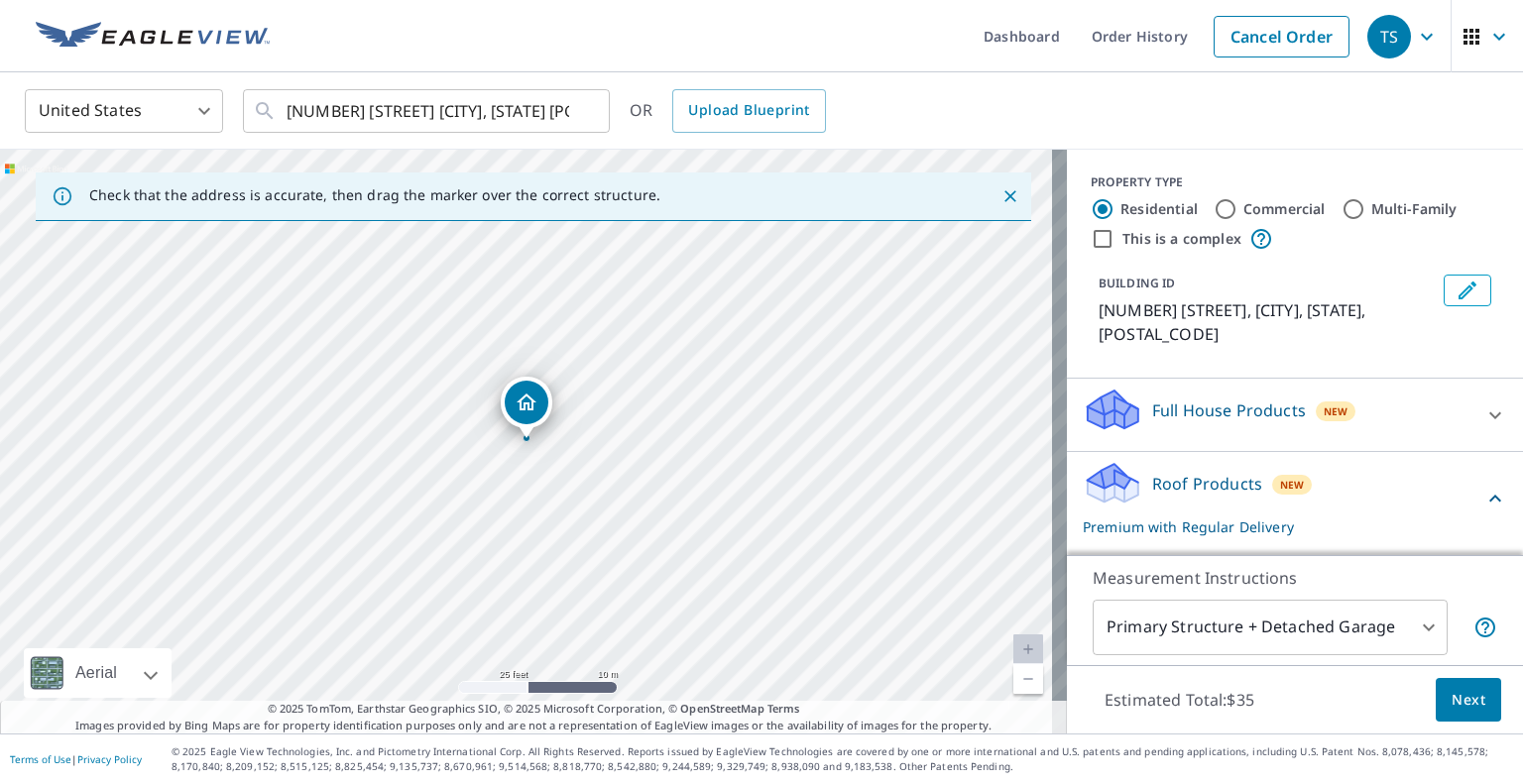 scroll, scrollTop: 0, scrollLeft: 0, axis: both 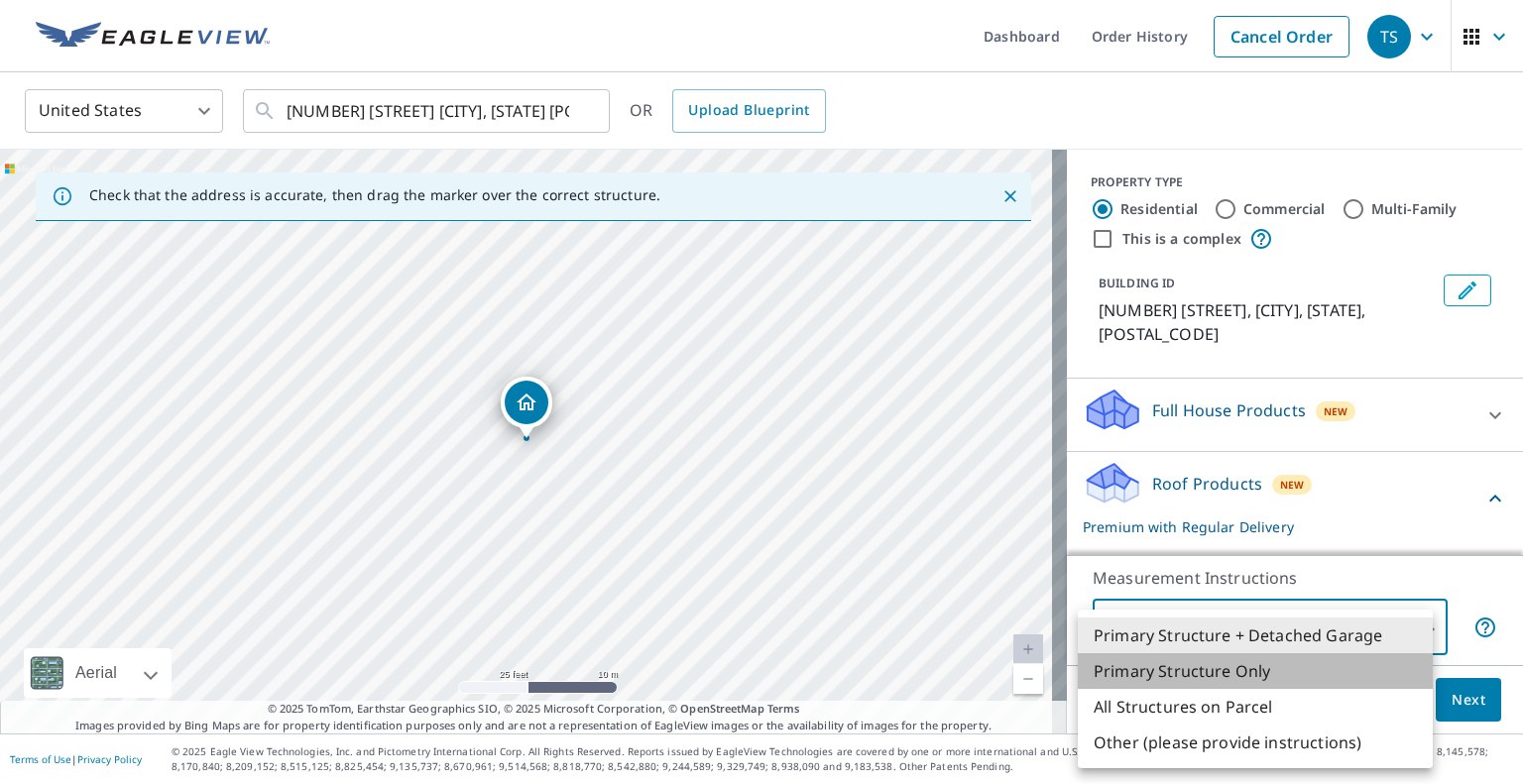 click on "Primary Structure Only" at bounding box center (1255, 671) 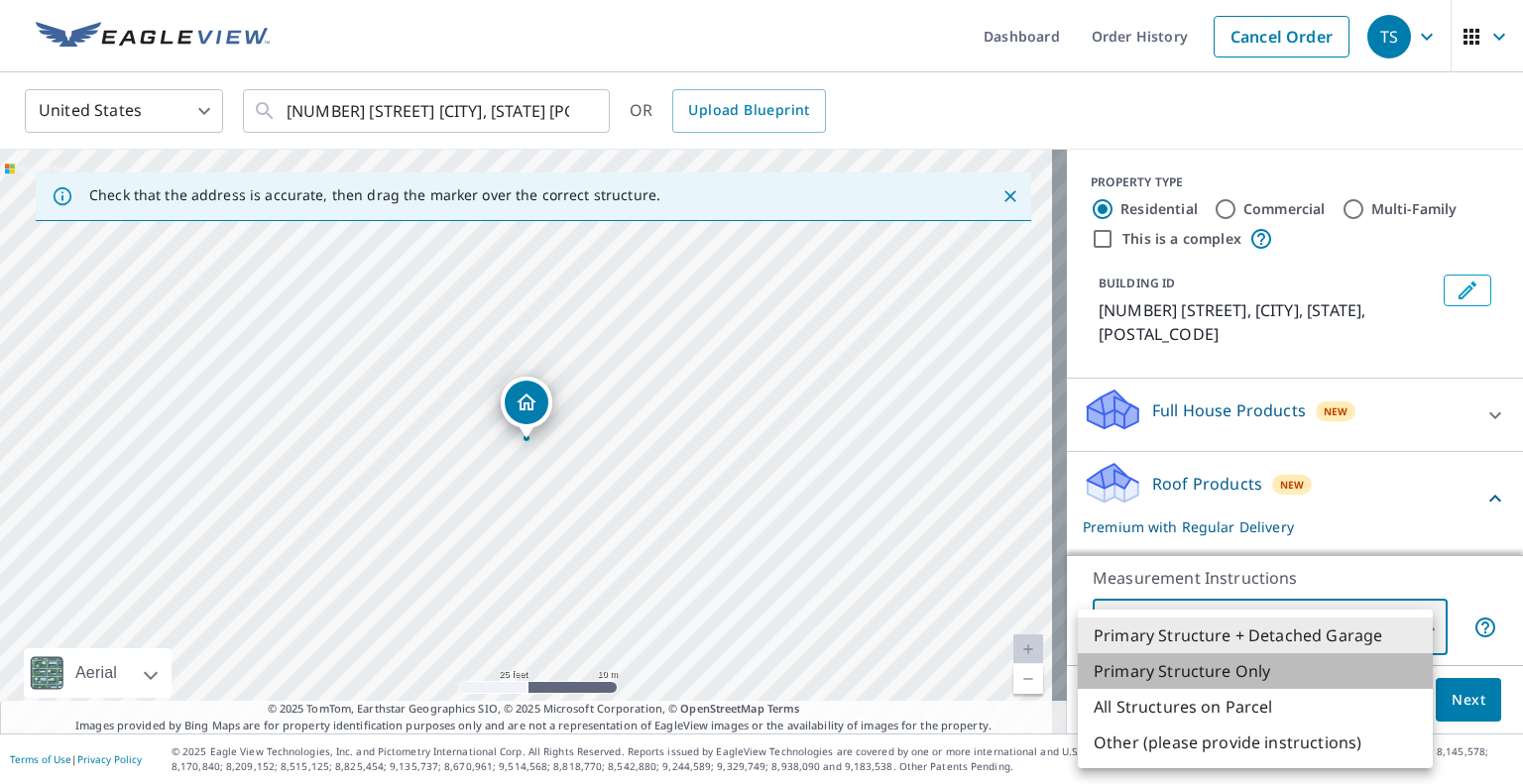 type on "2" 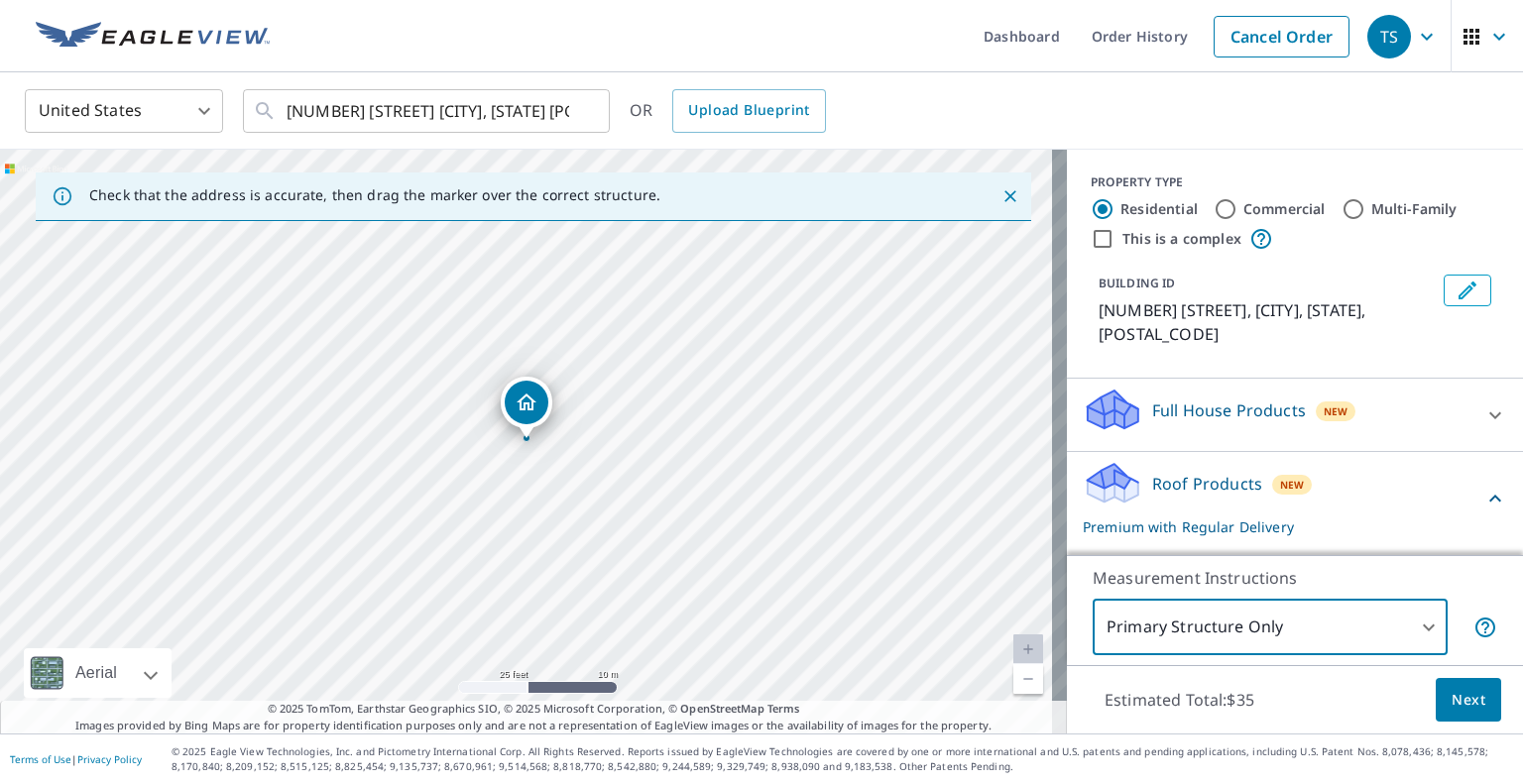 click on "Next" at bounding box center (1468, 700) 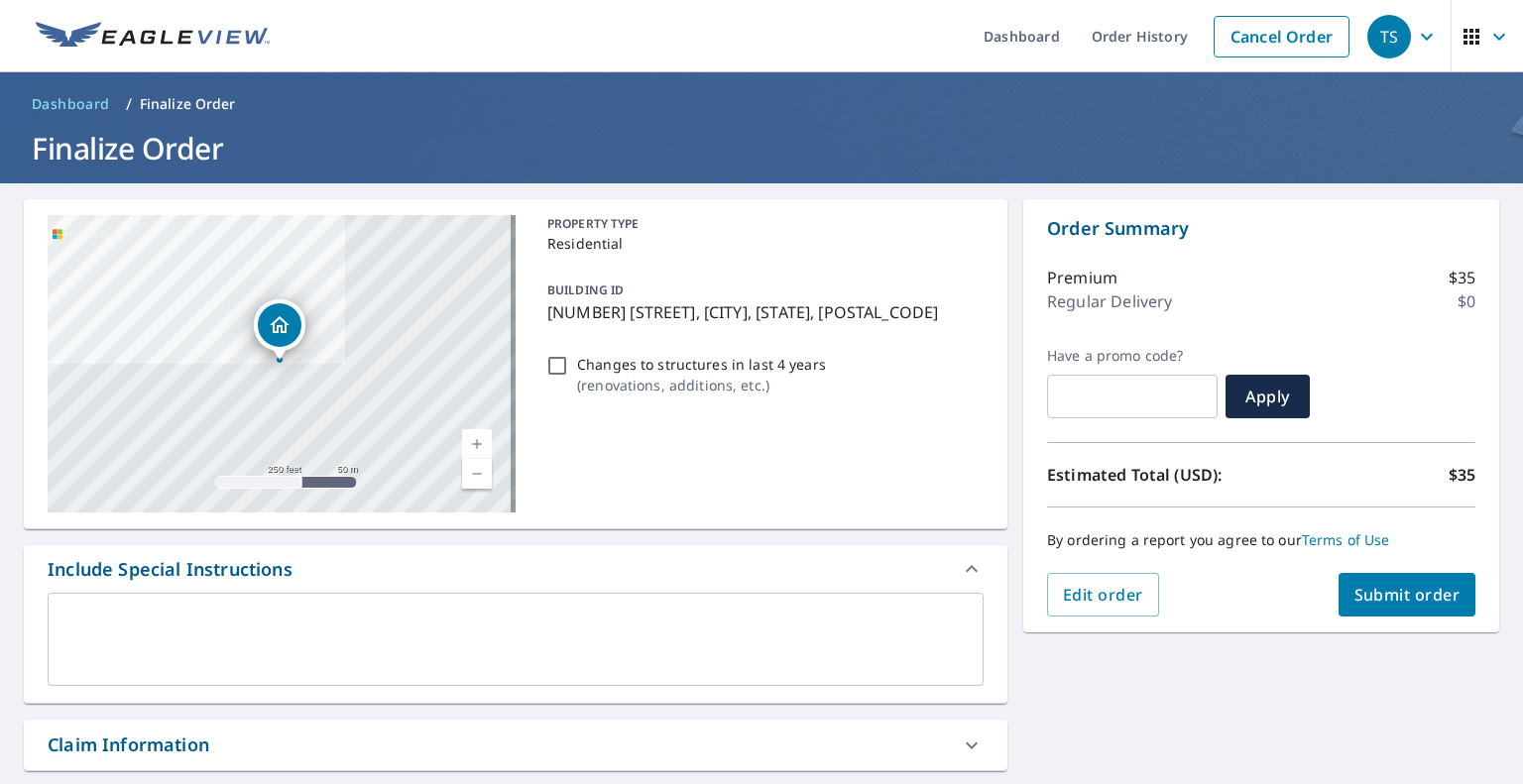 click on "Submit order" at bounding box center (1407, 595) 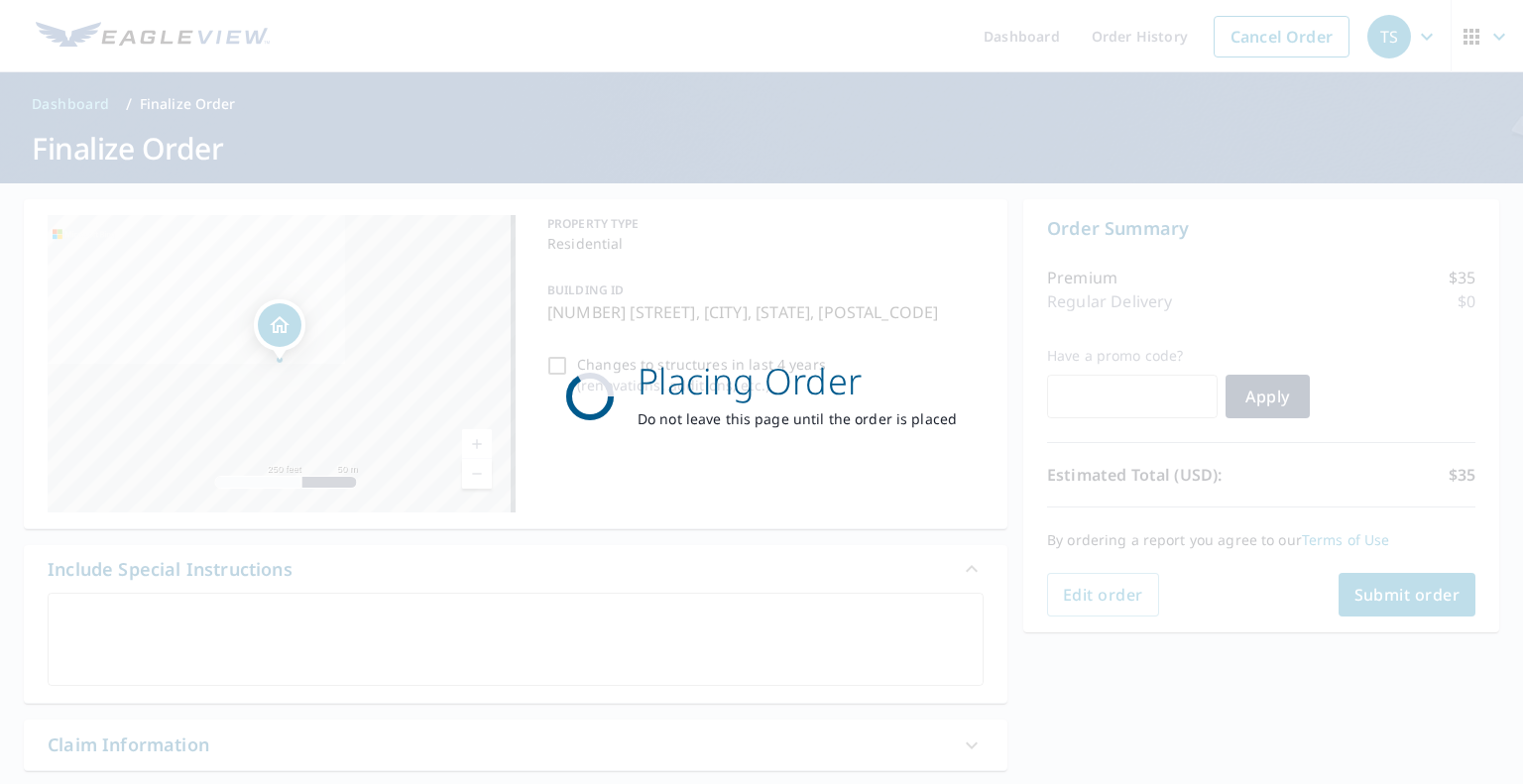 checkbox on "true" 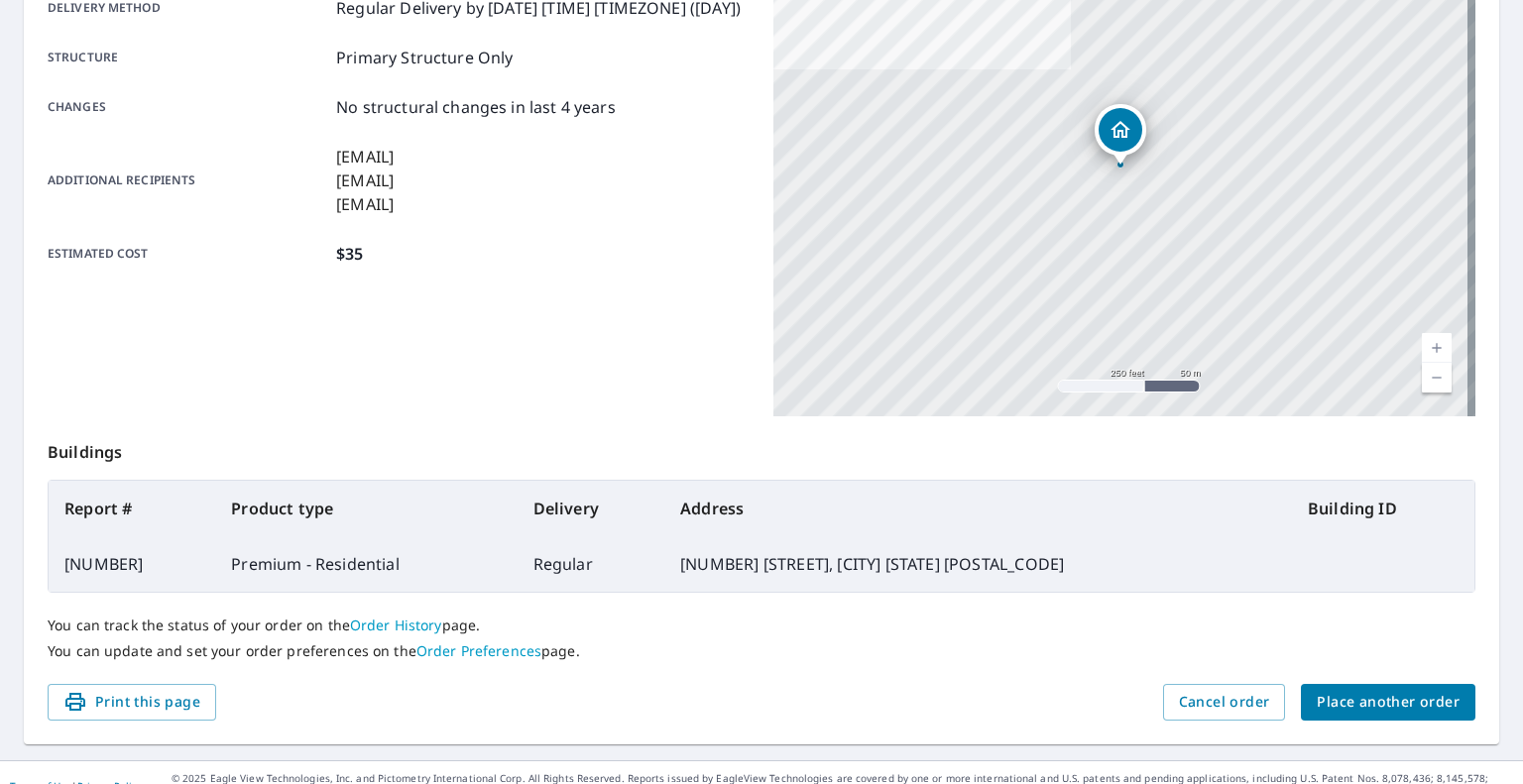 scroll, scrollTop: 381, scrollLeft: 0, axis: vertical 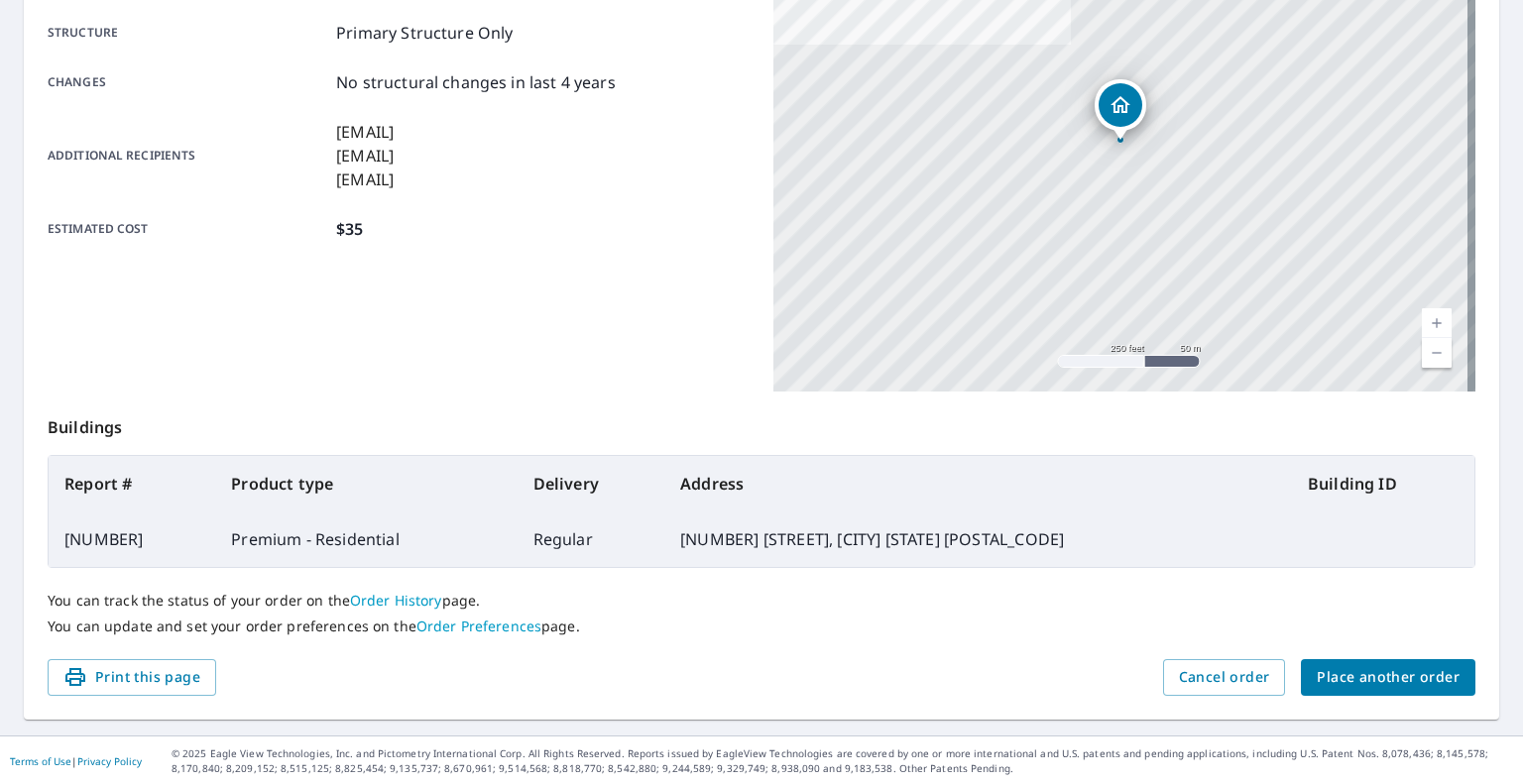 drag, startPoint x: 650, startPoint y: 533, endPoint x: 988, endPoint y: 535, distance: 338.0059 